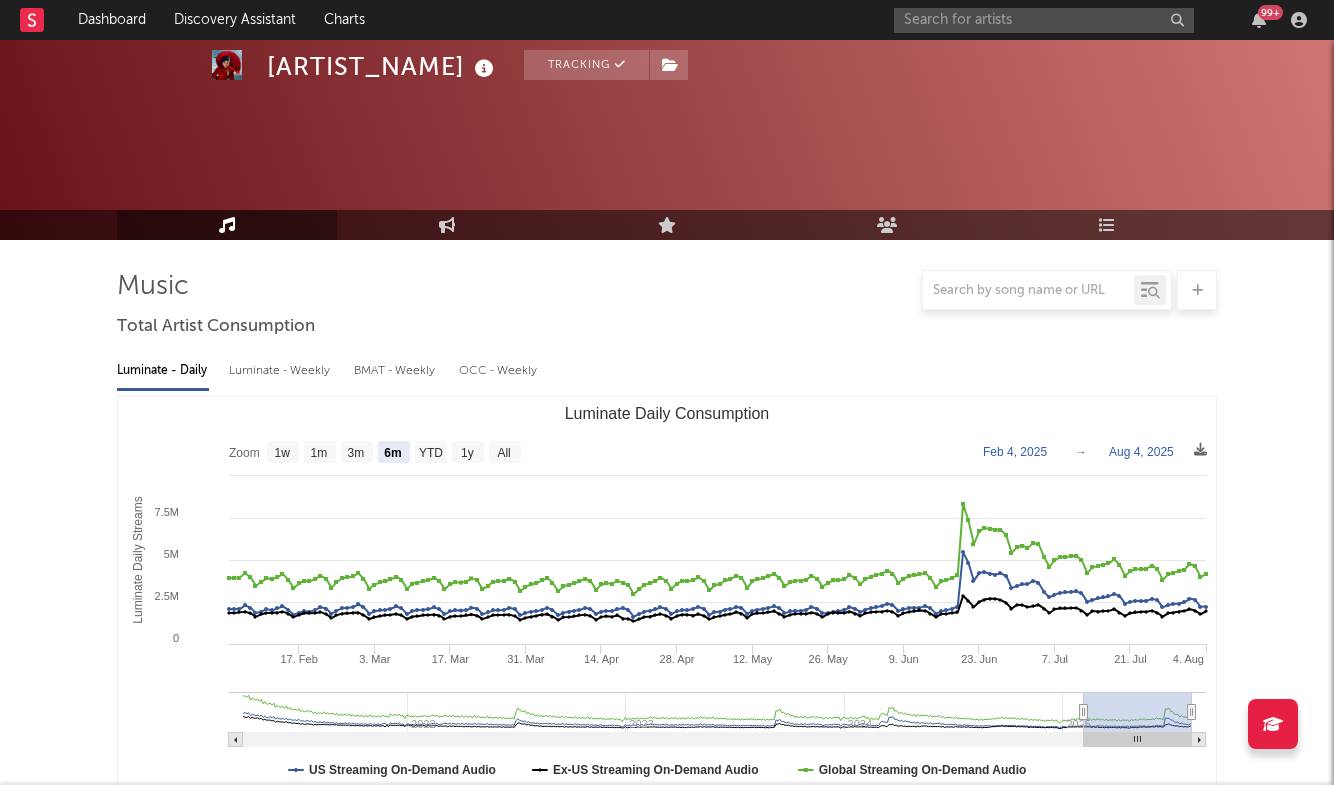 select on "6m" 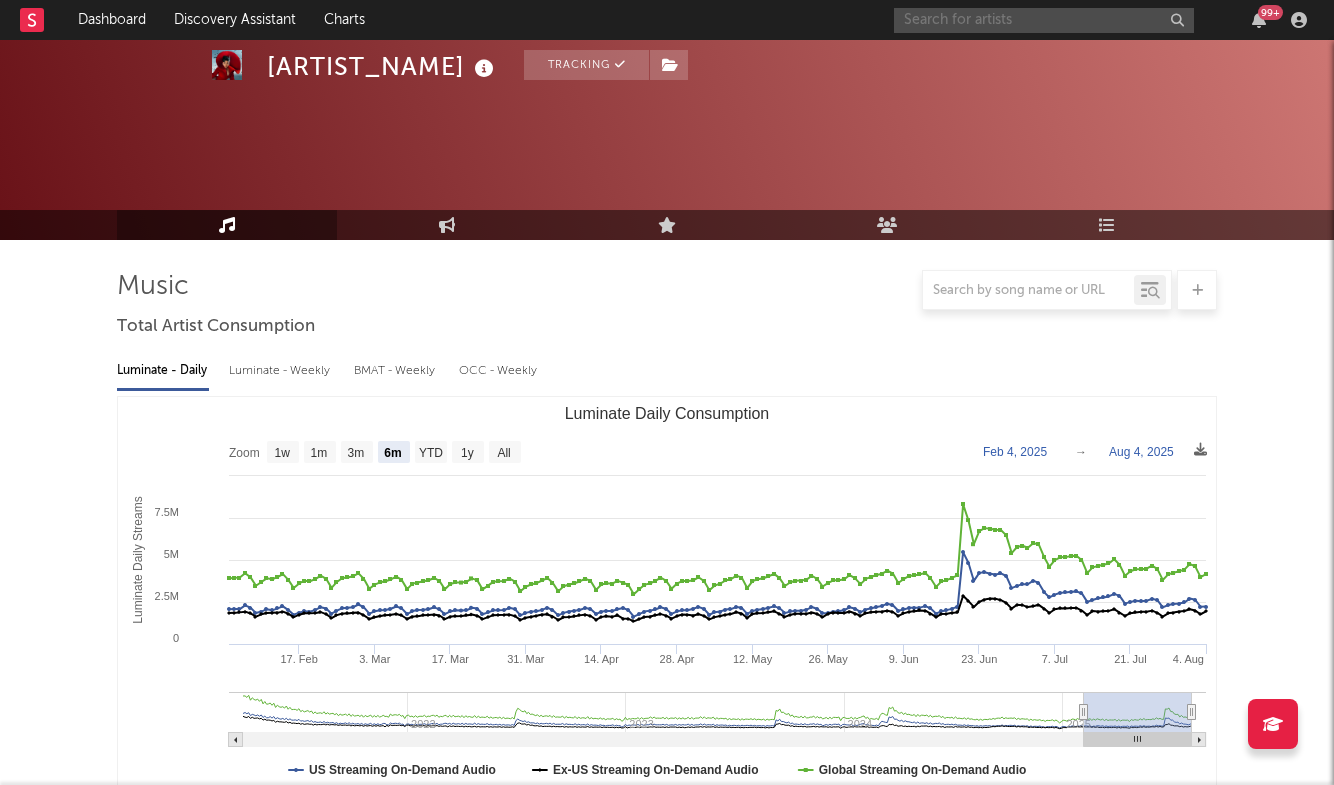 click at bounding box center (1044, 20) 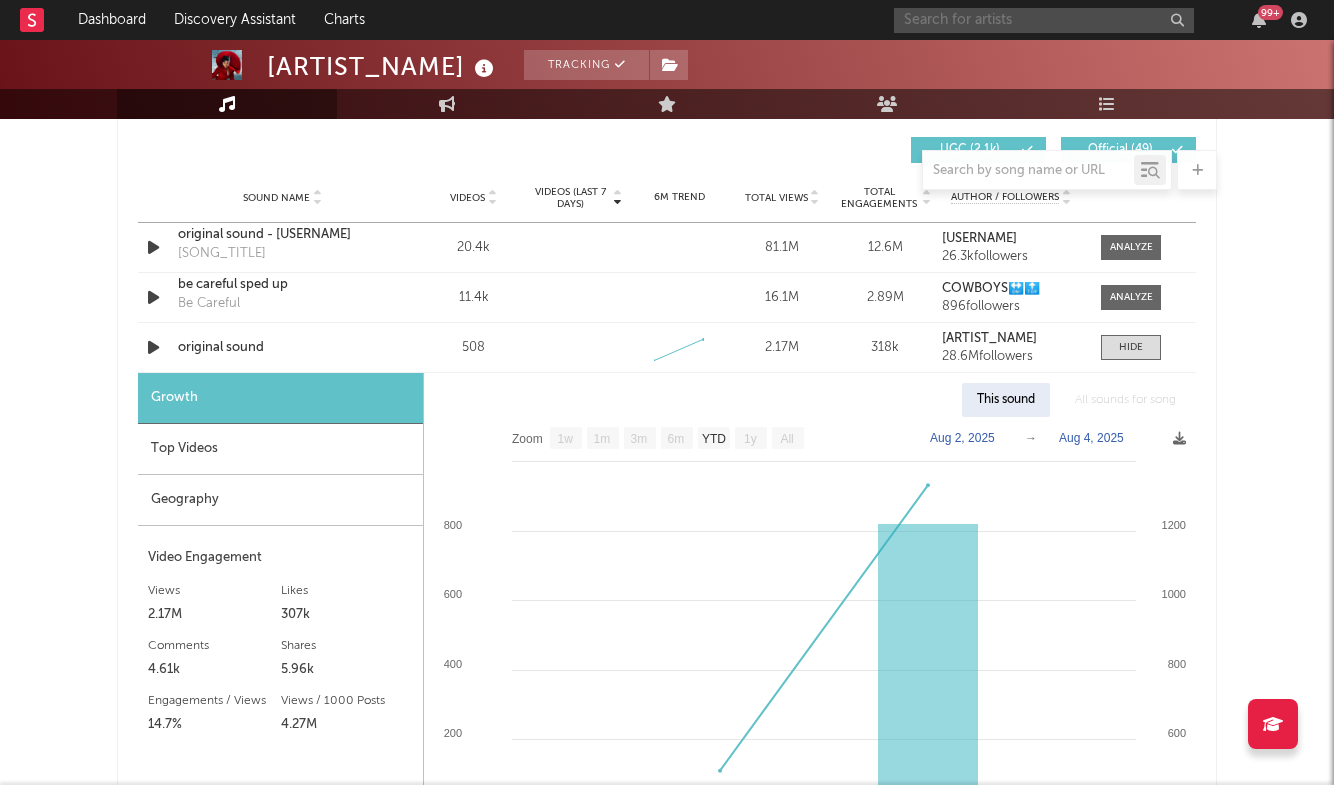 scroll, scrollTop: 1408, scrollLeft: 0, axis: vertical 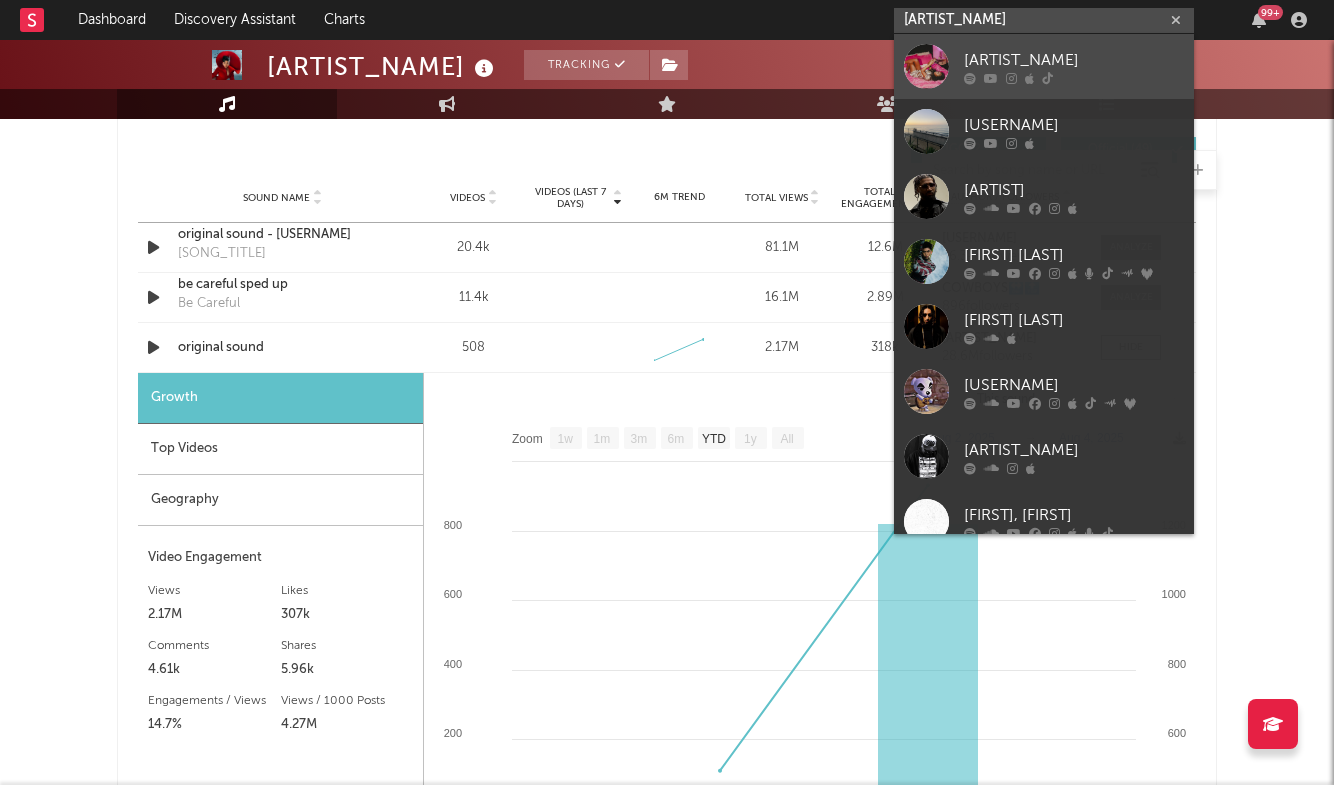 type on "[ARTIST_NAME]" 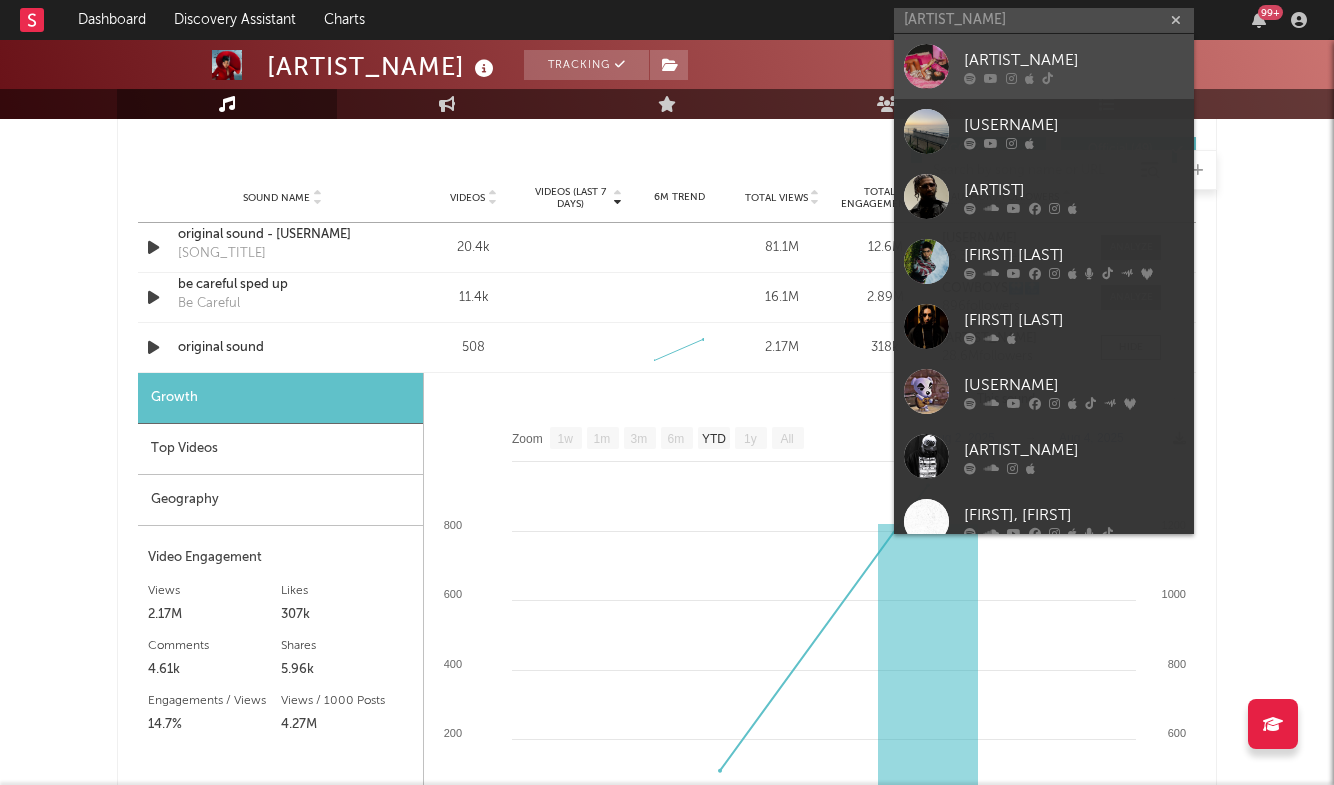 click on "[ARTIST_NAME]" at bounding box center [1044, 66] 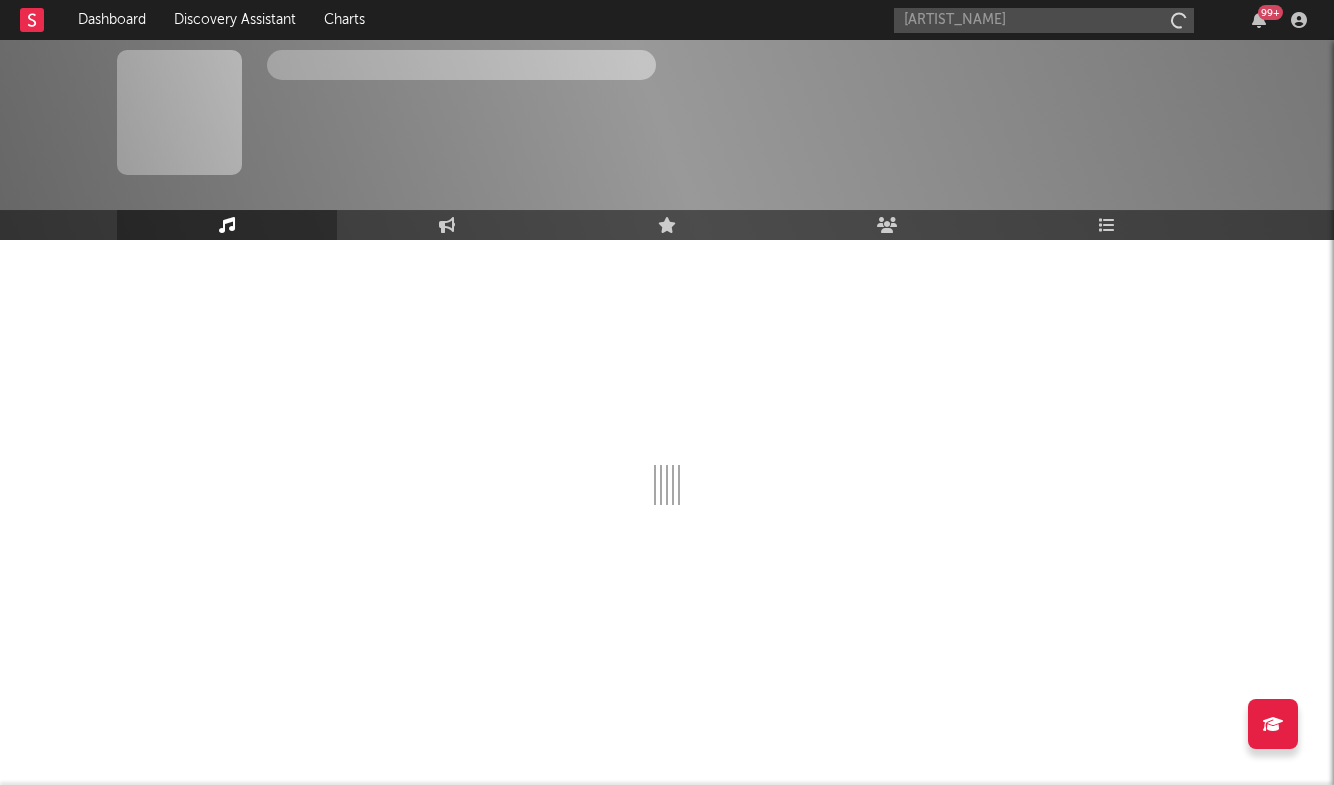 type 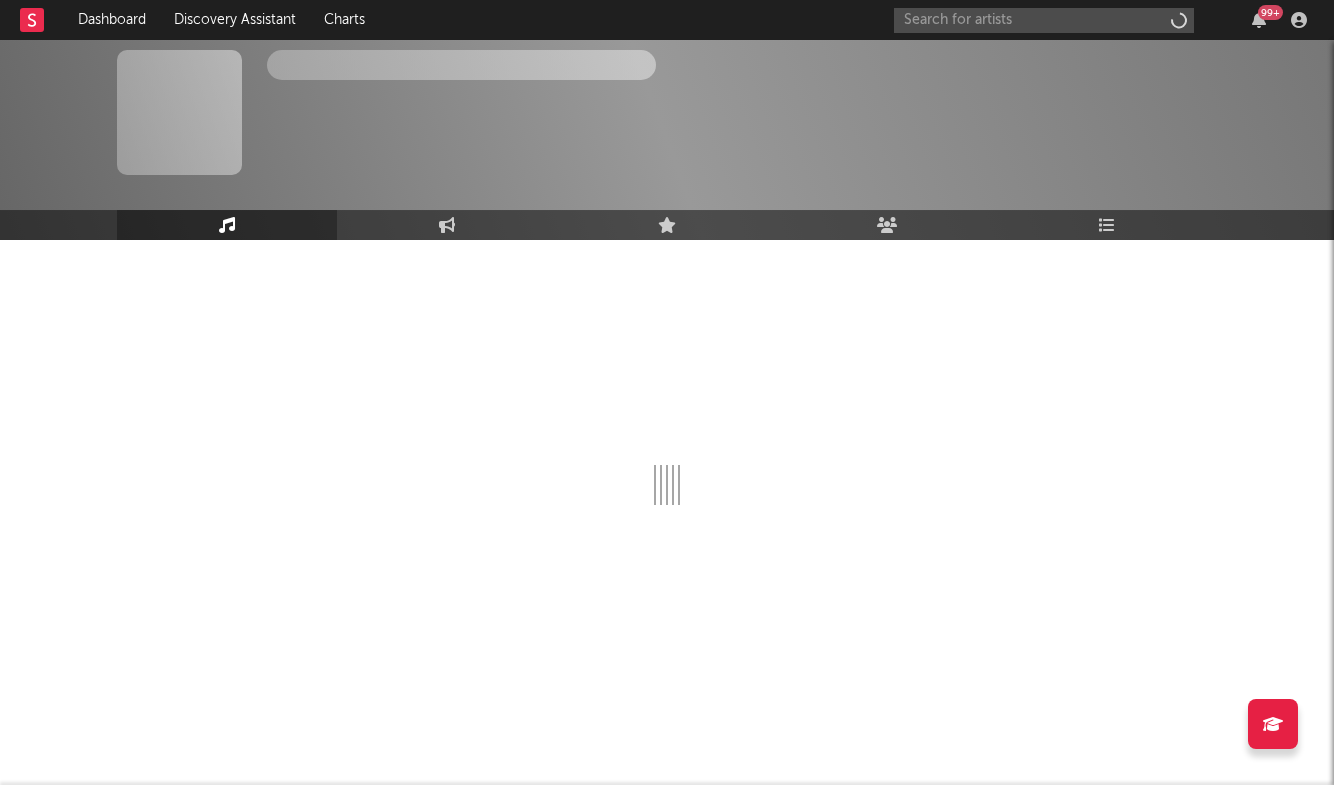 scroll, scrollTop: 0, scrollLeft: 0, axis: both 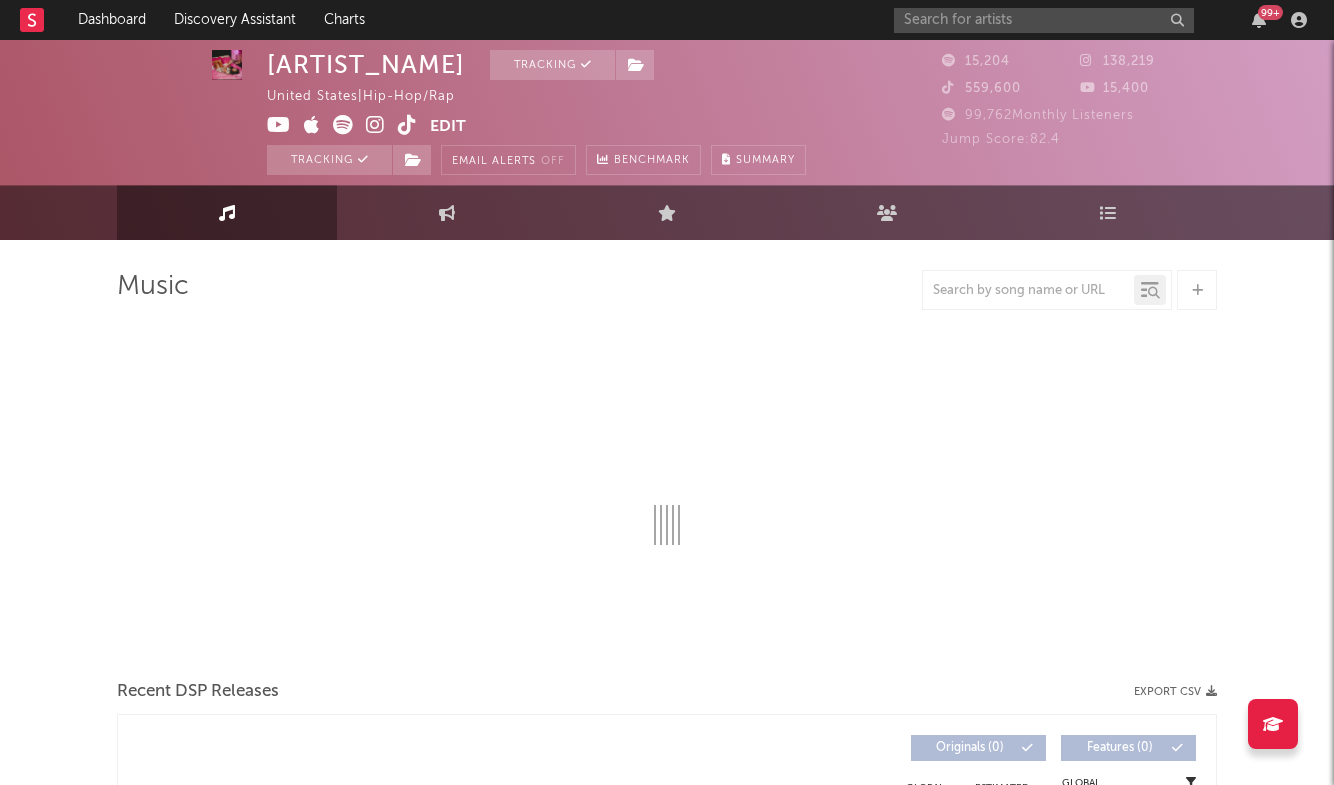 select on "6m" 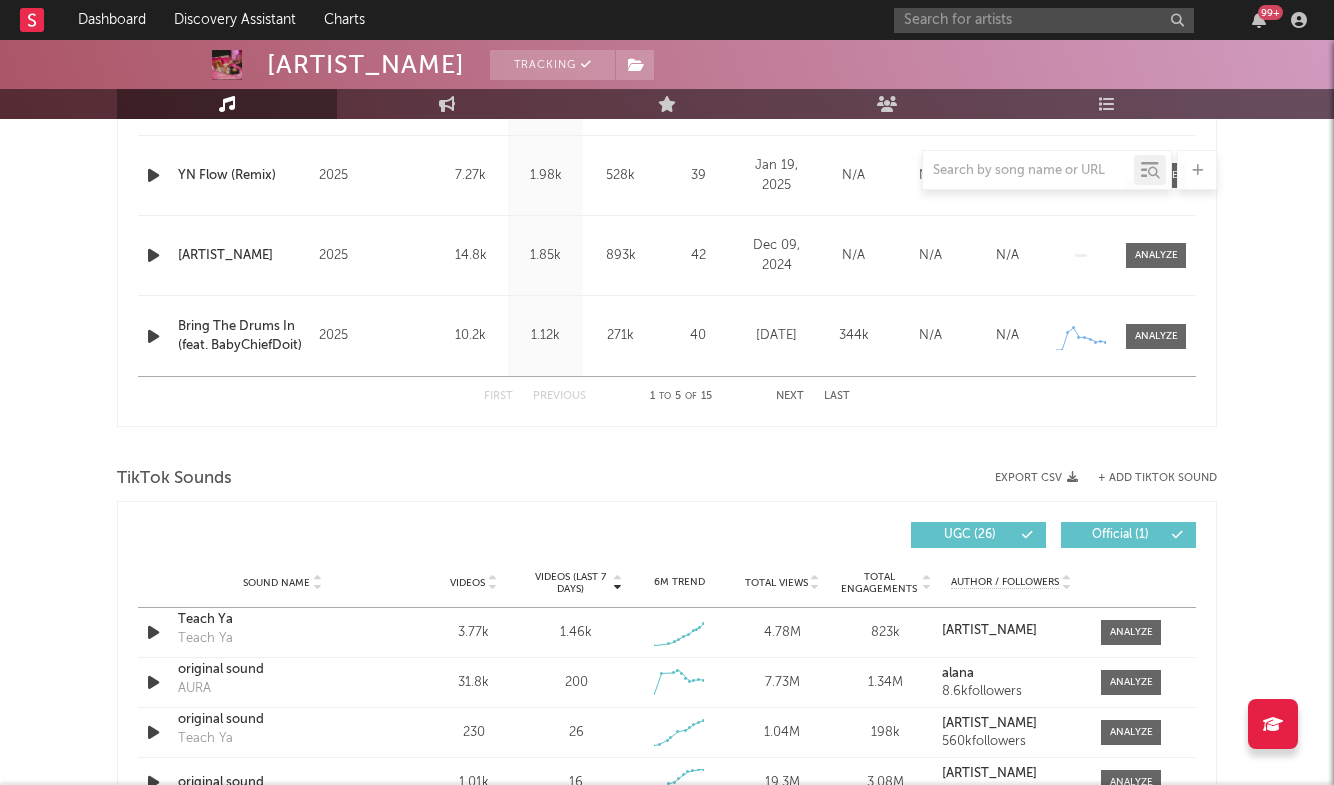 scroll, scrollTop: 1238, scrollLeft: 0, axis: vertical 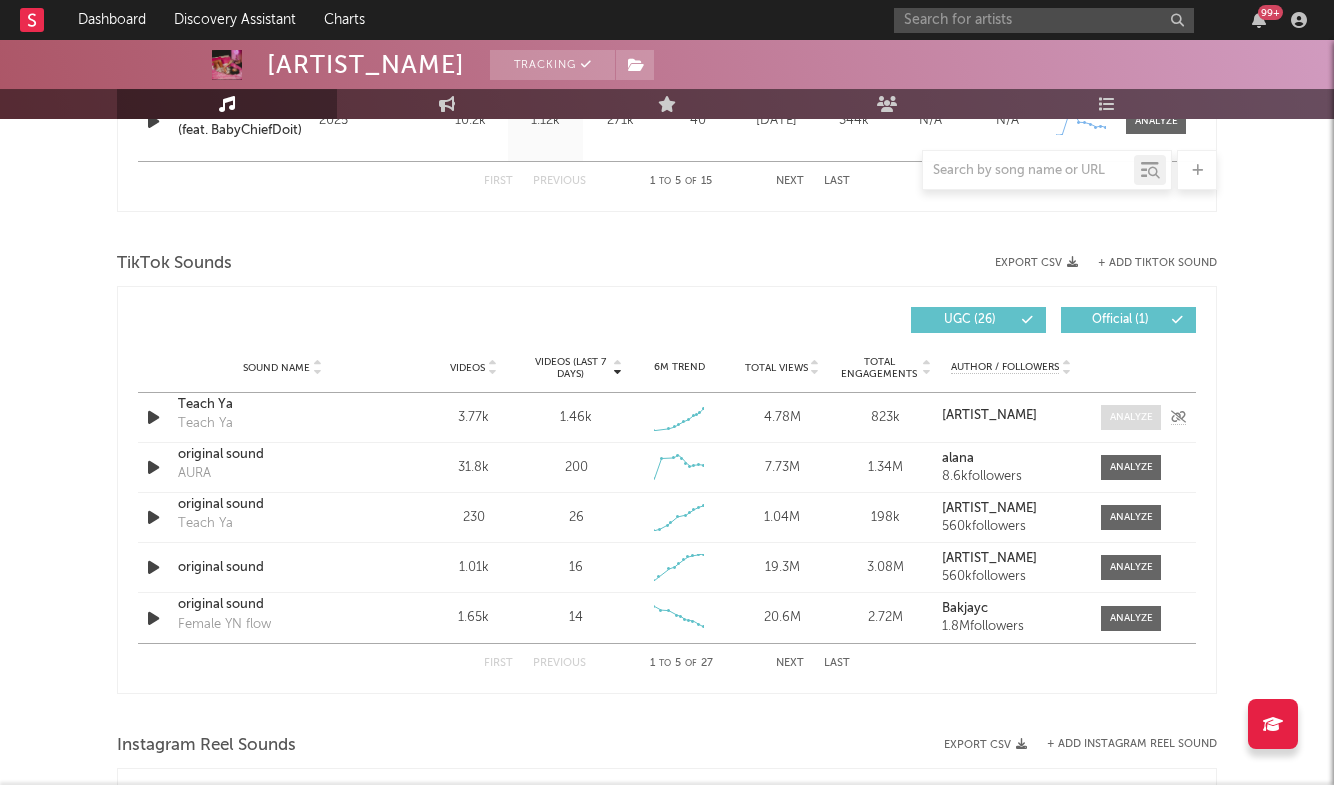 click at bounding box center [1131, 417] 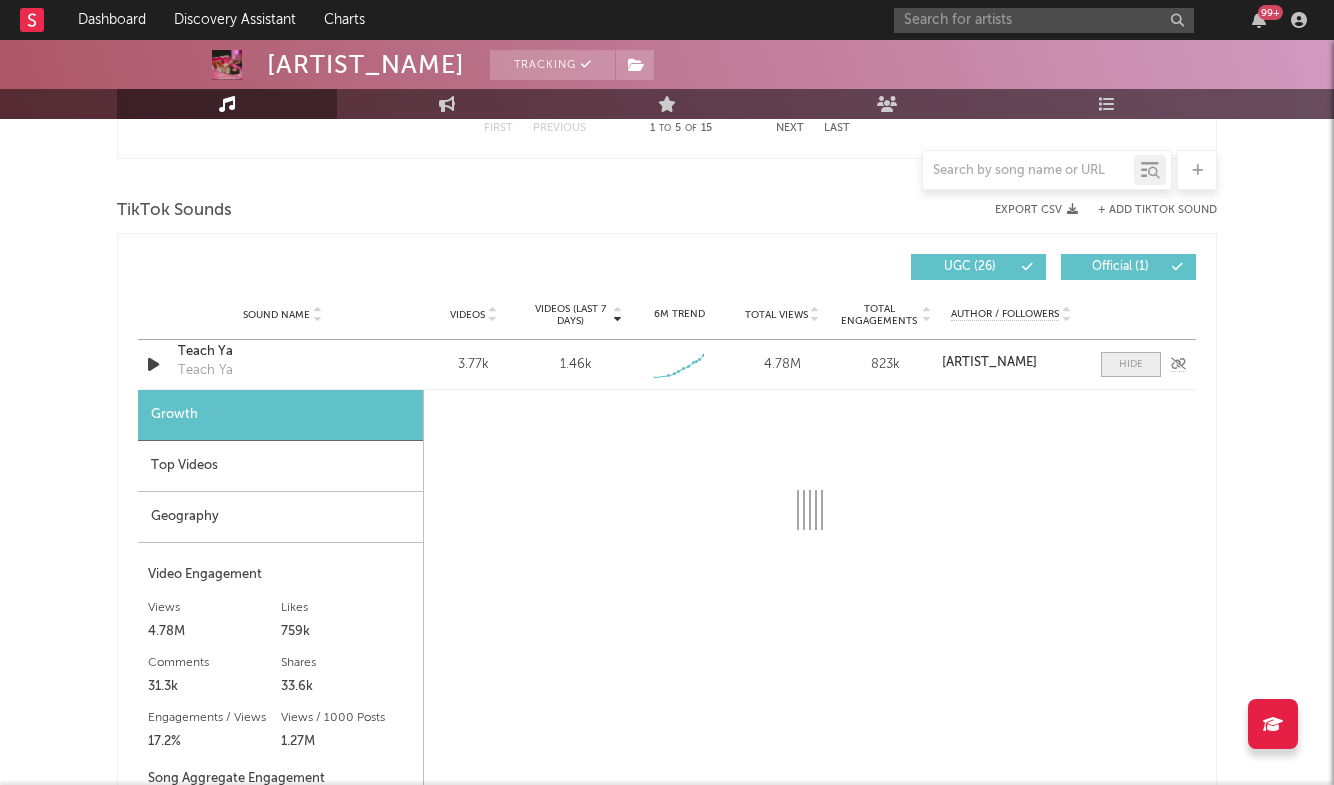 select on "1w" 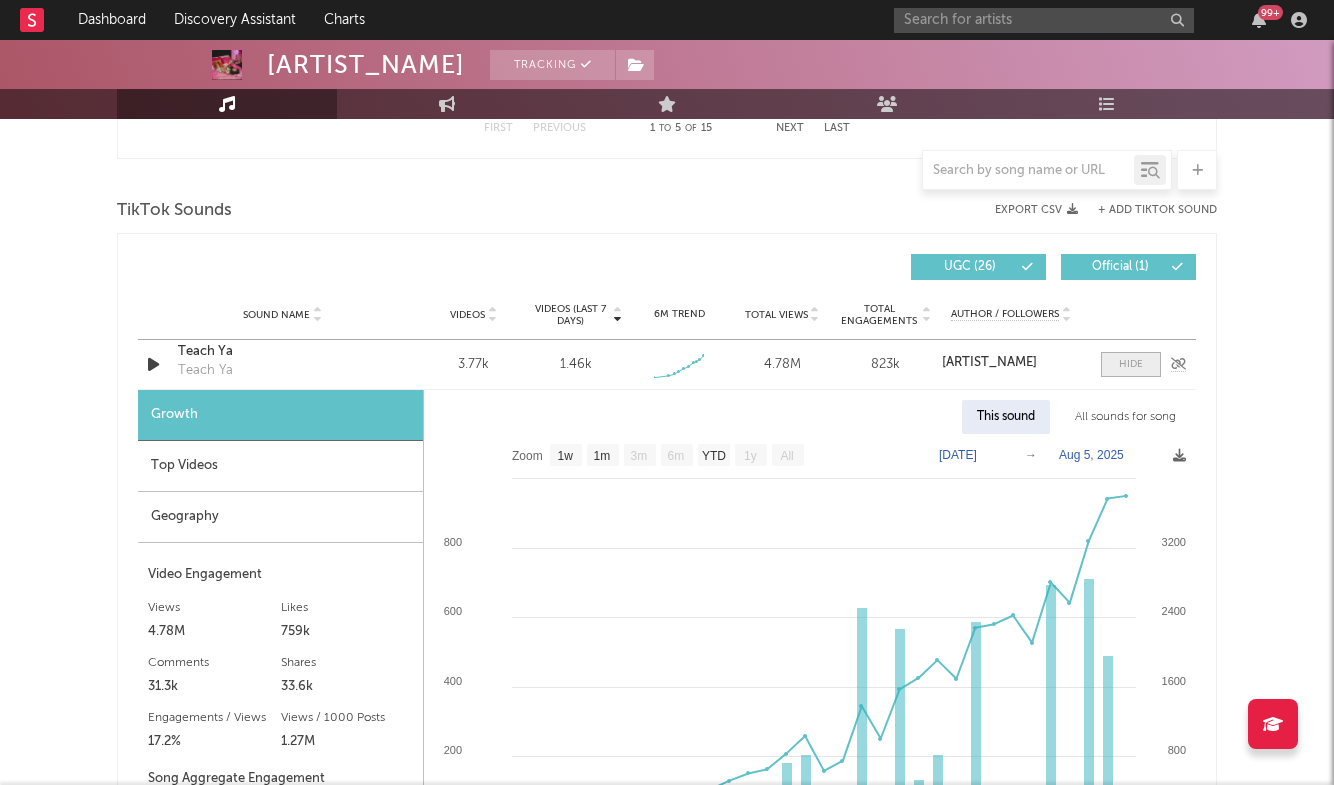 scroll, scrollTop: 1293, scrollLeft: 0, axis: vertical 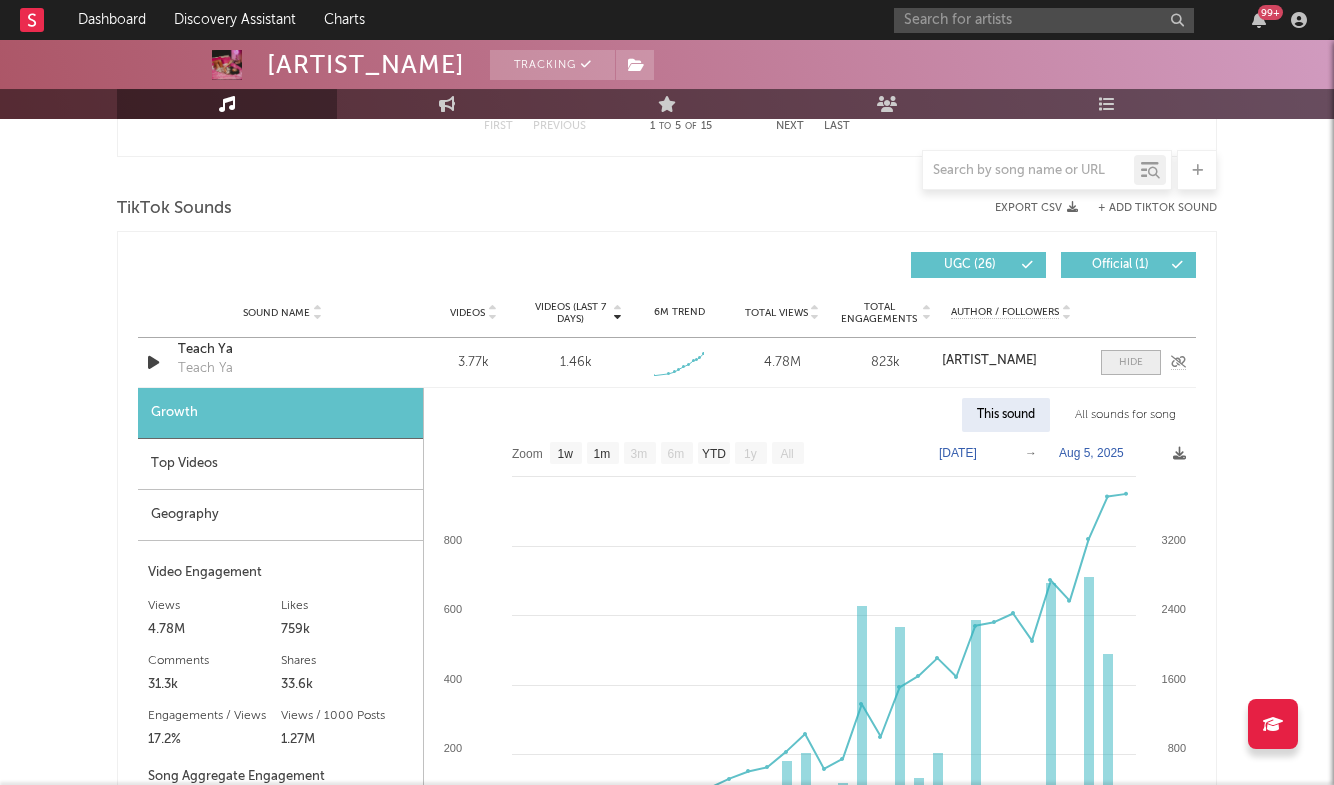 click at bounding box center (1131, 362) 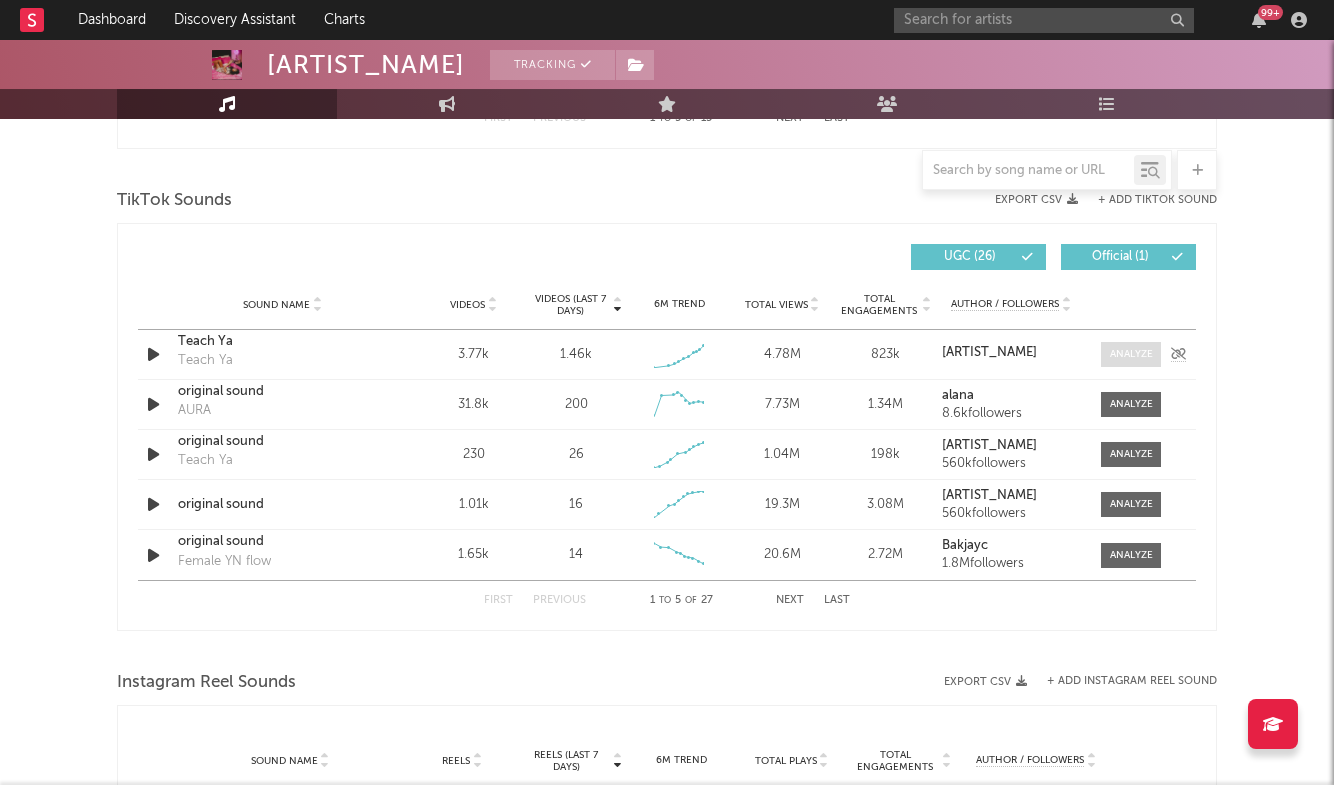 scroll, scrollTop: 1303, scrollLeft: 0, axis: vertical 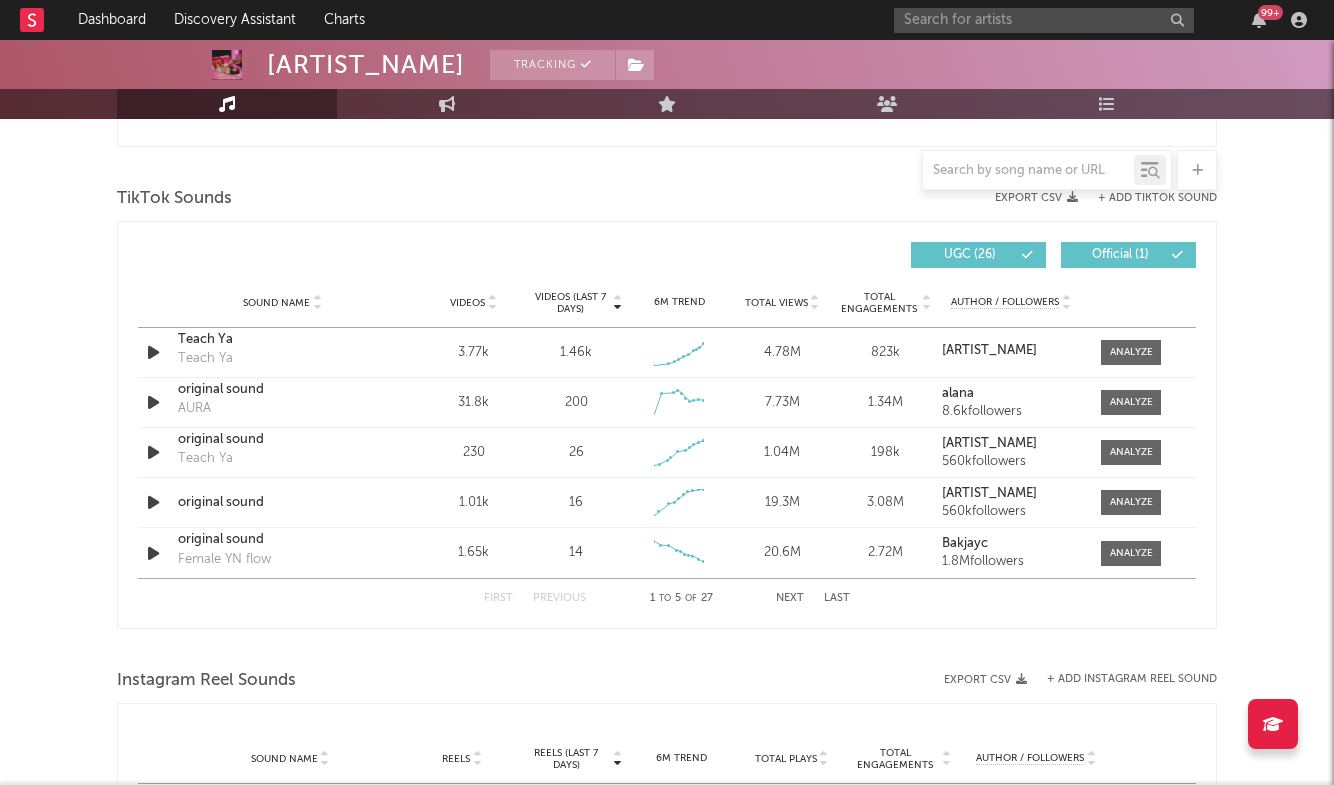 click at bounding box center [491, 302] 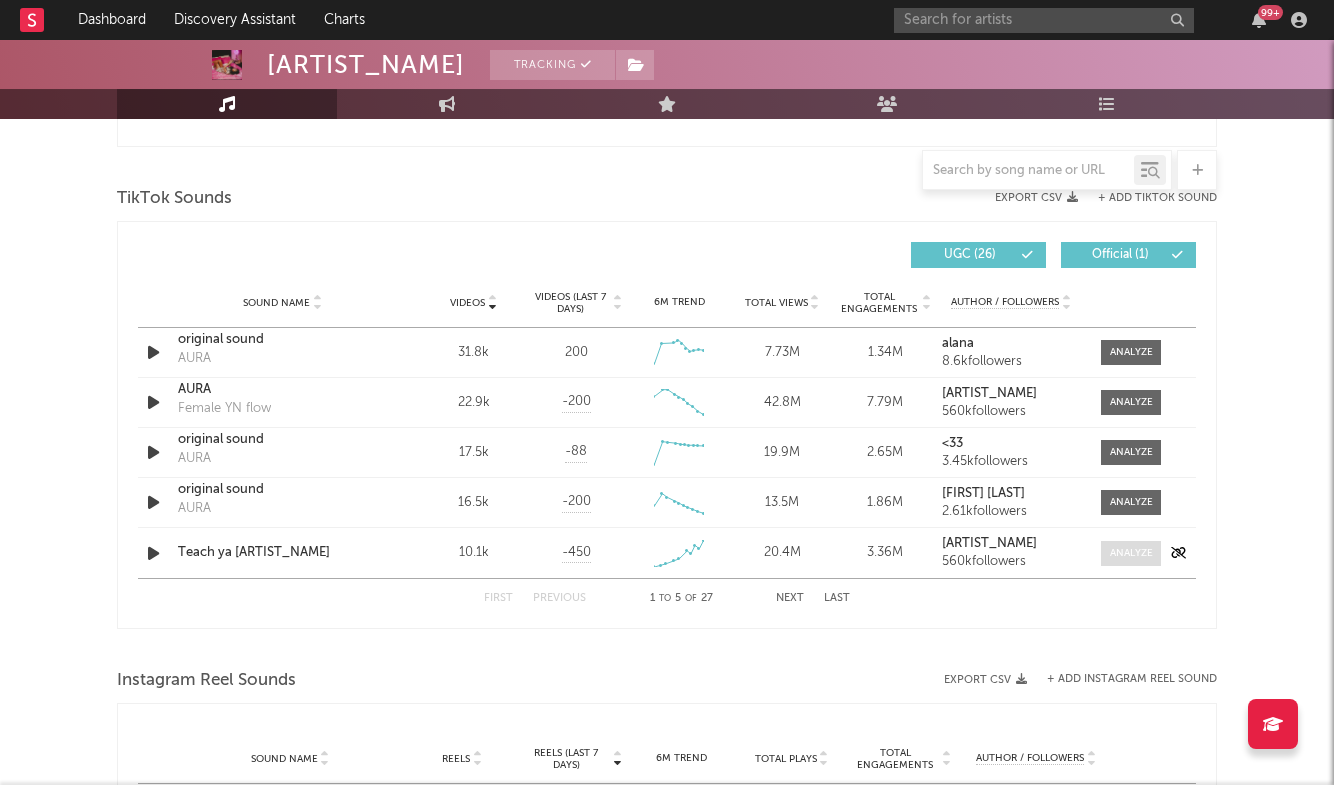 click at bounding box center (1131, 553) 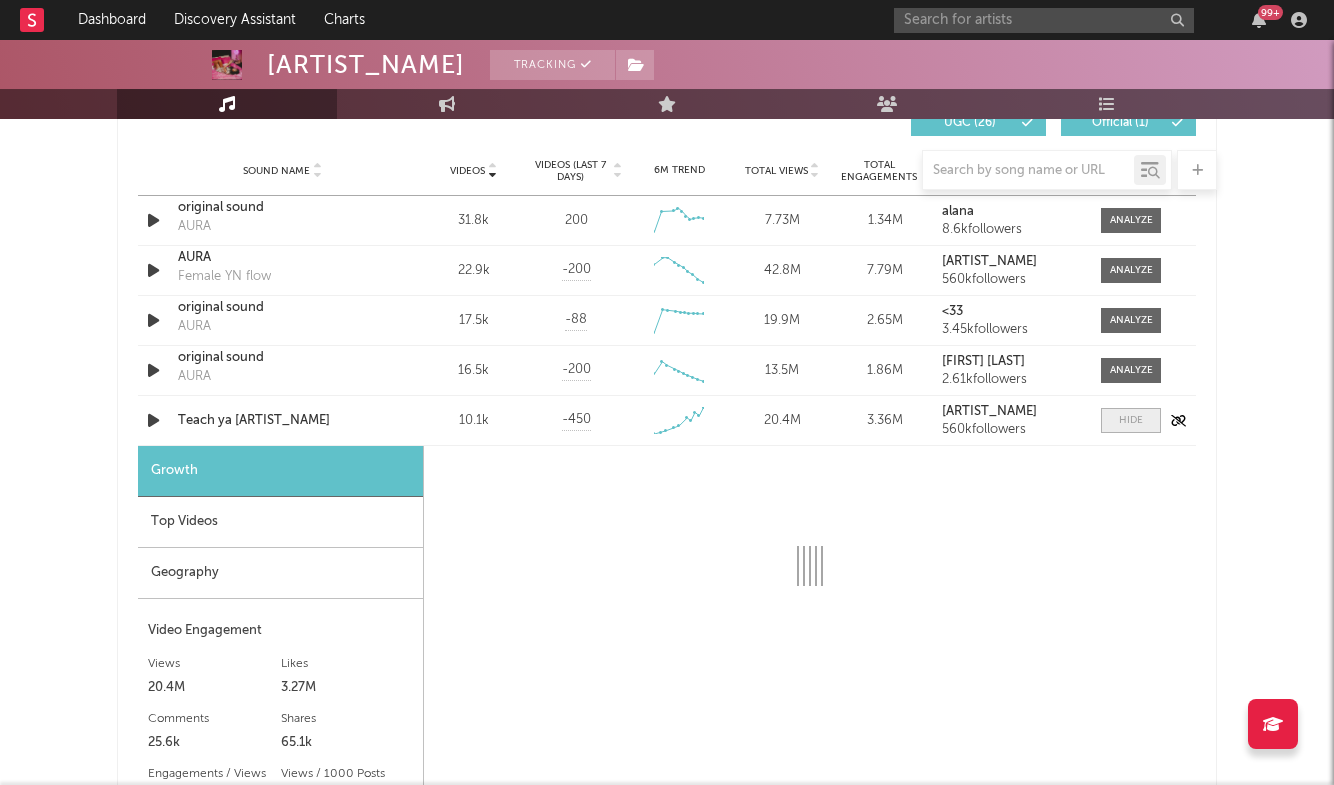 scroll, scrollTop: 1477, scrollLeft: 0, axis: vertical 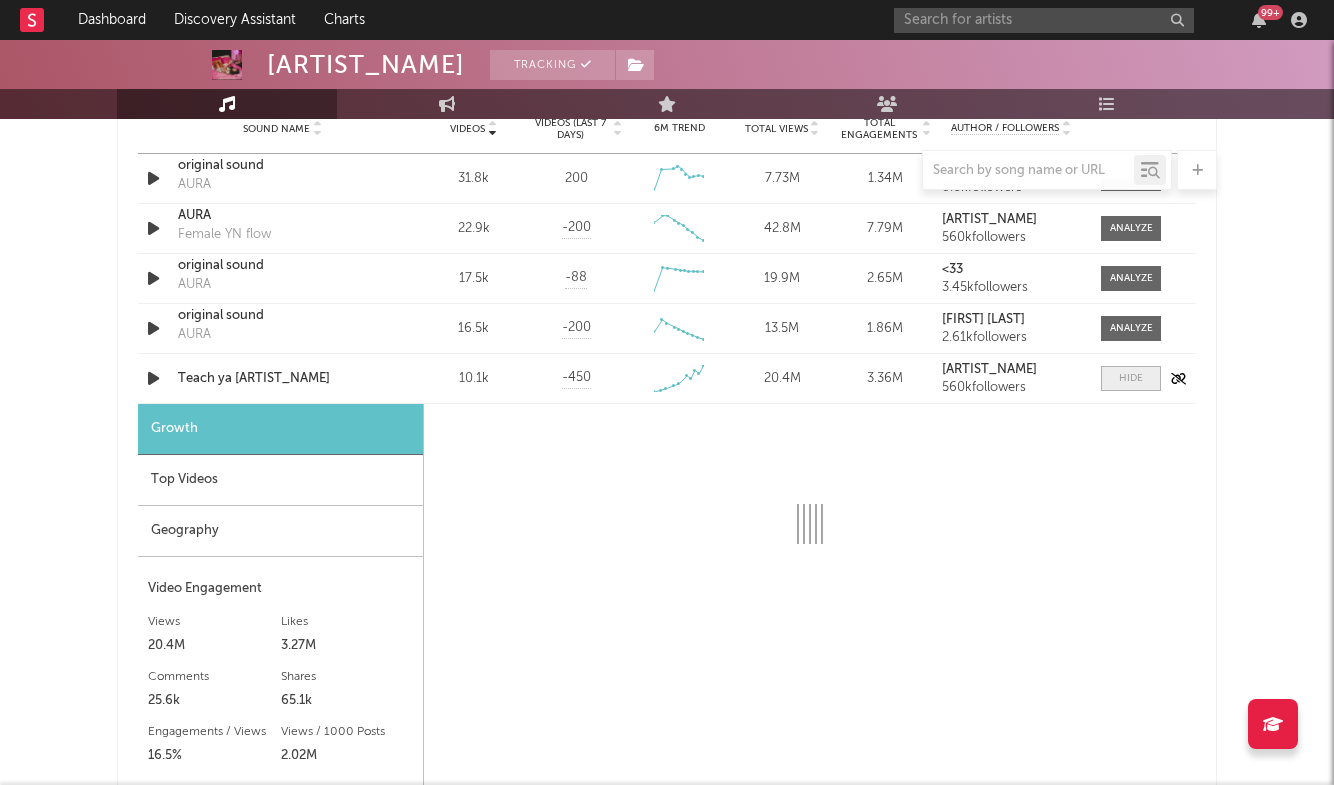 select on "1w" 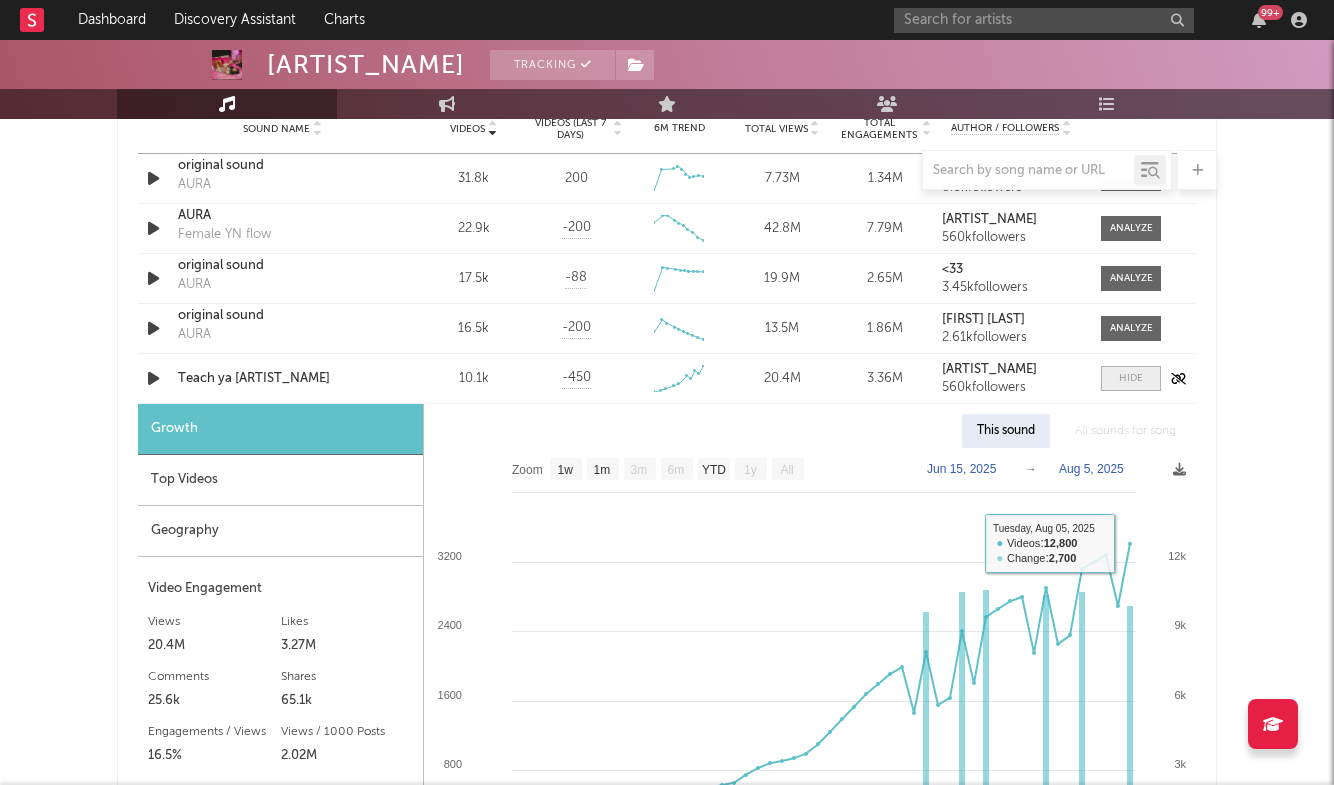 click at bounding box center [1131, 378] 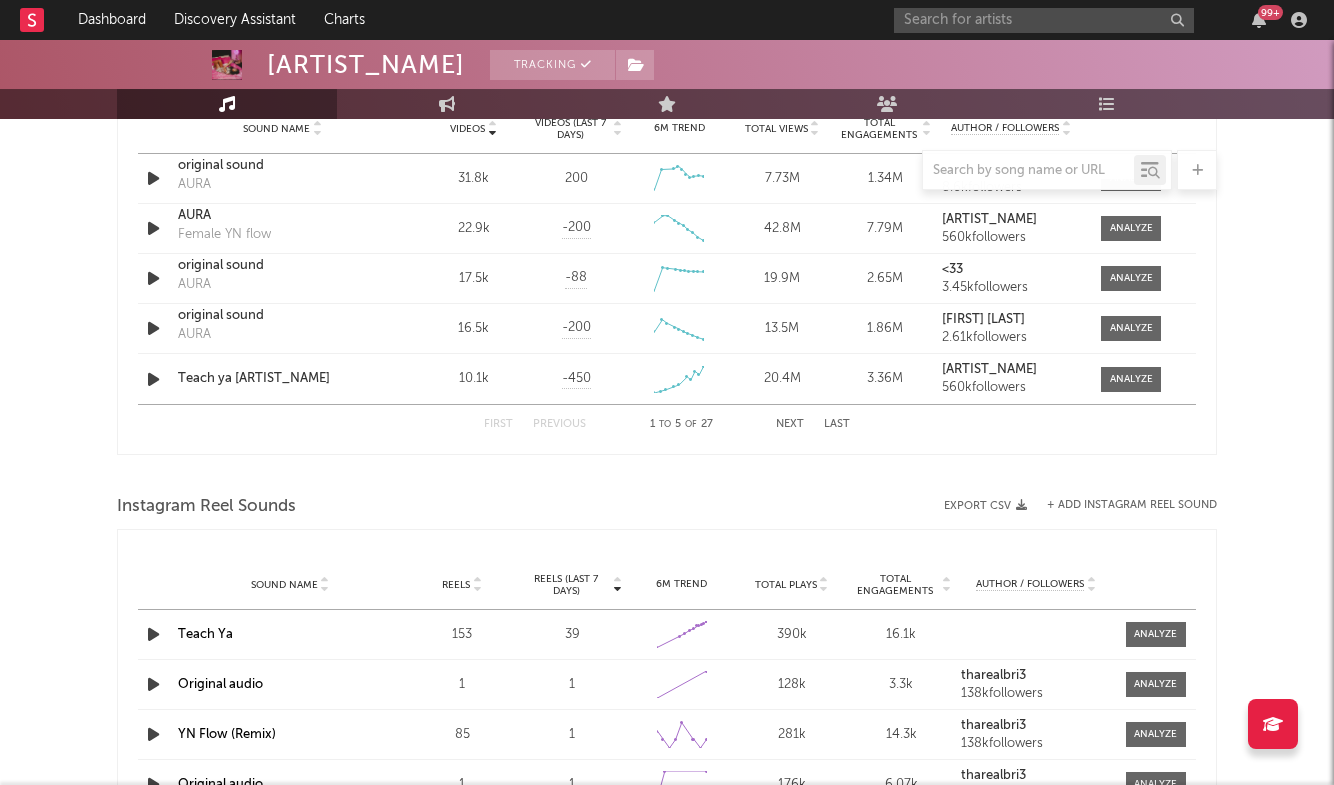 click on "Next" at bounding box center (790, 424) 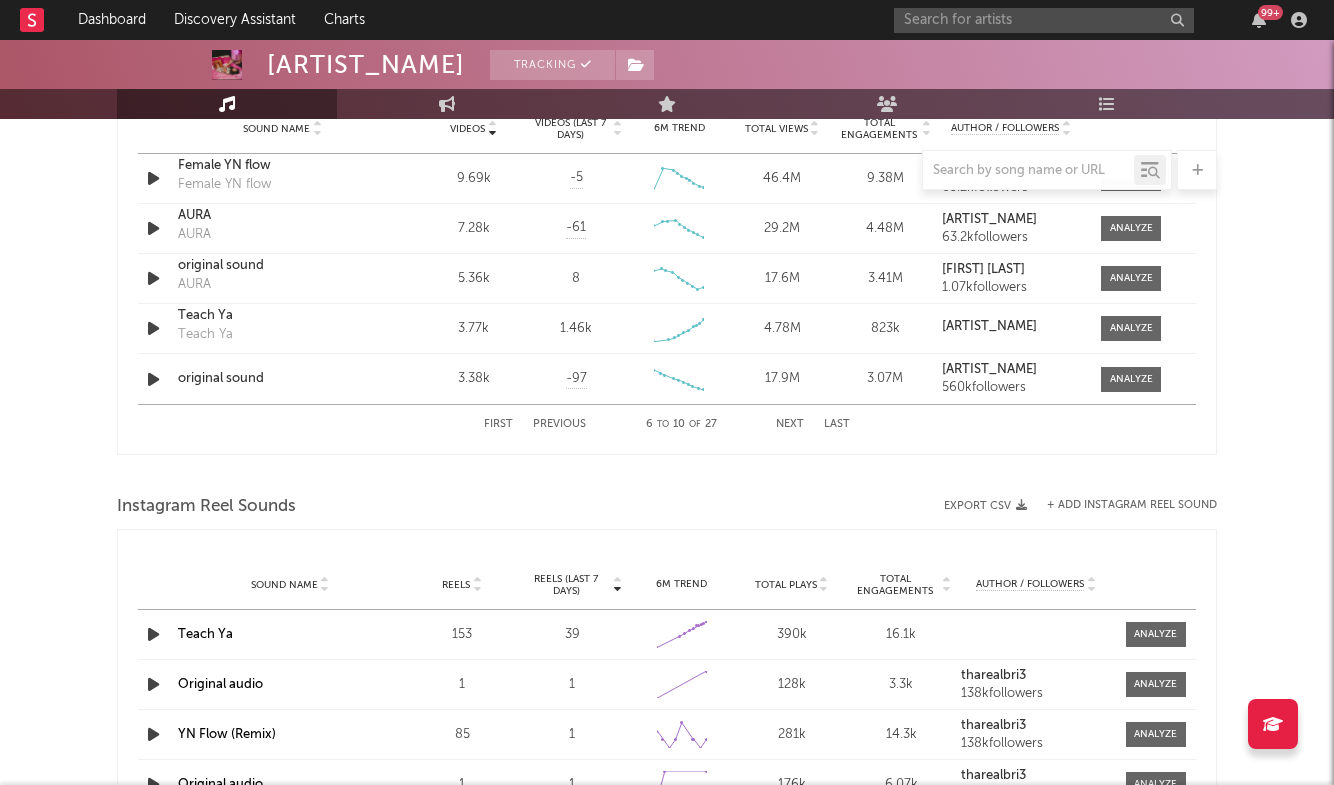 click on "First Previous 6 to 10 of 27 Next Last" at bounding box center [667, 424] 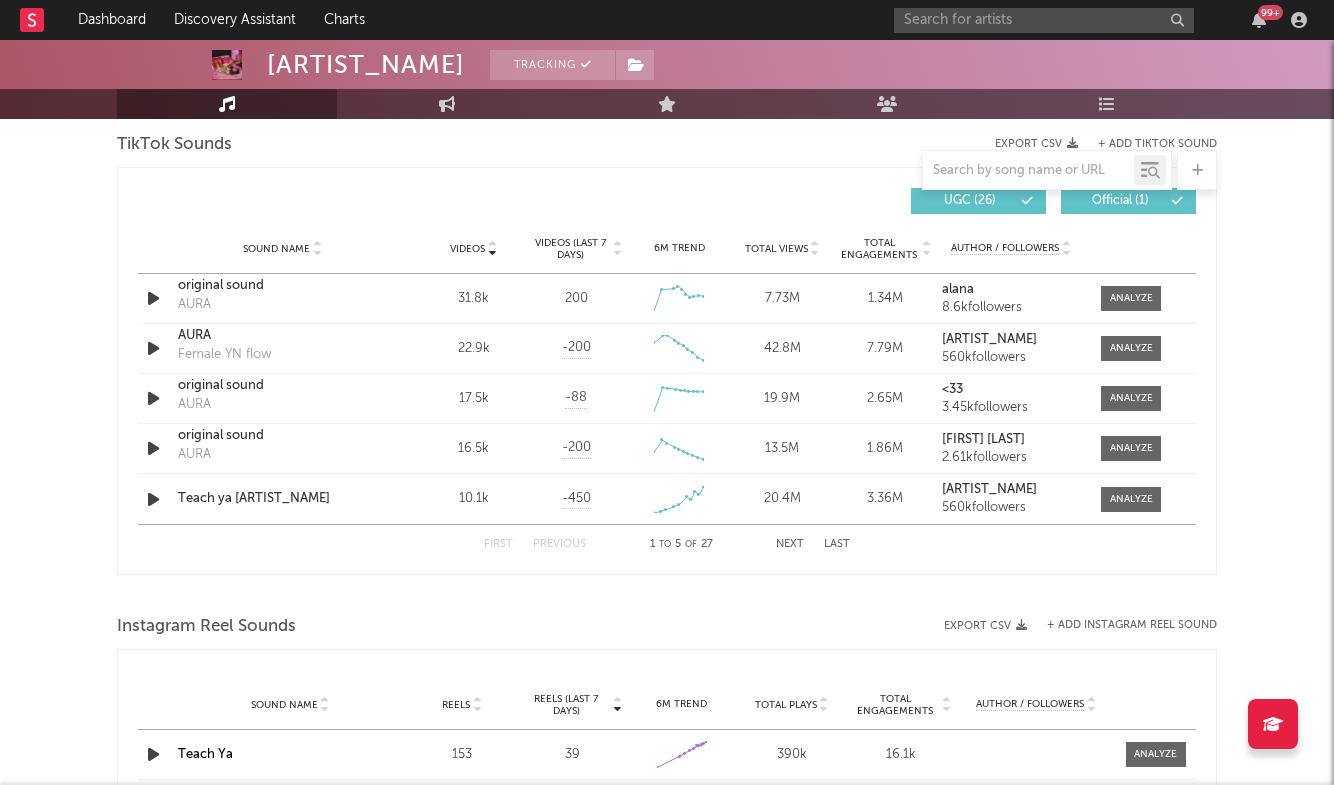 scroll, scrollTop: 1322, scrollLeft: 0, axis: vertical 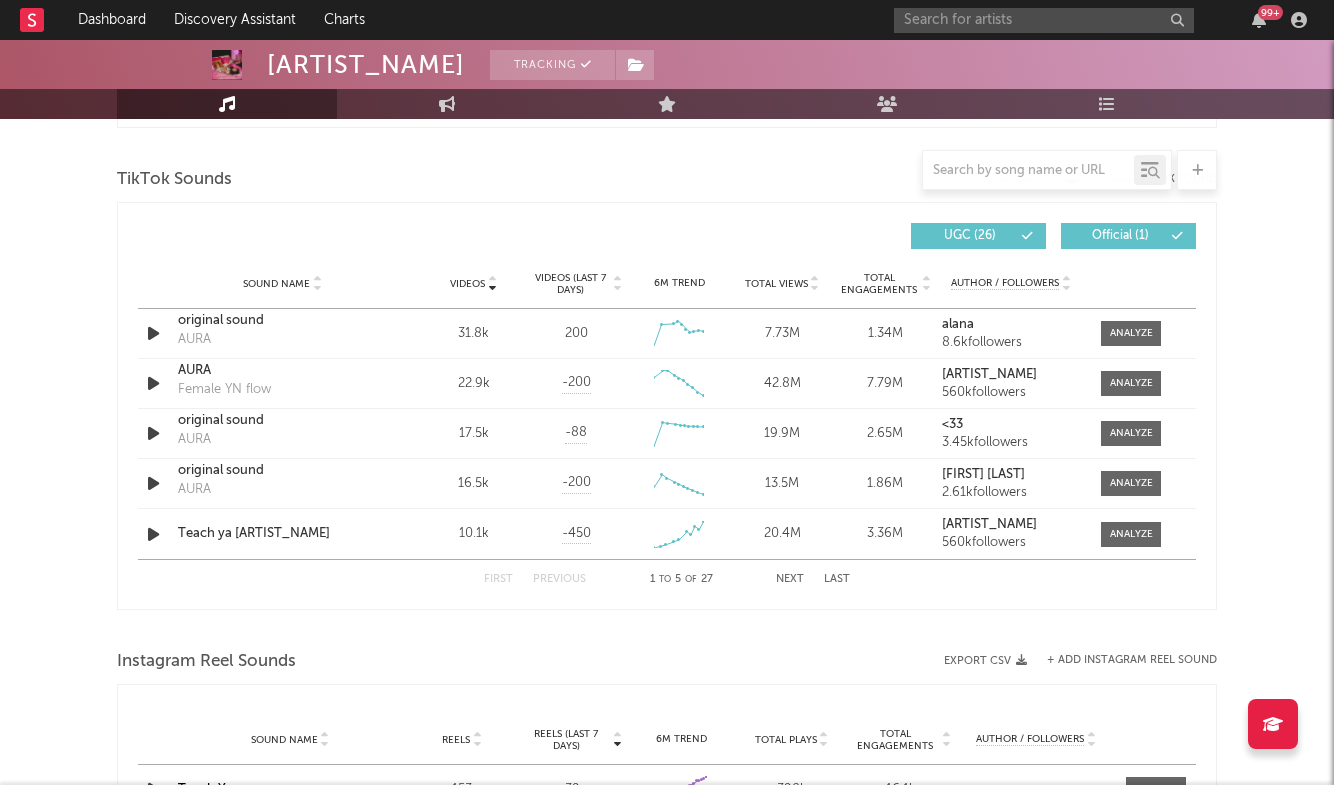 click on "Videos (last 7 days)" at bounding box center (570, 284) 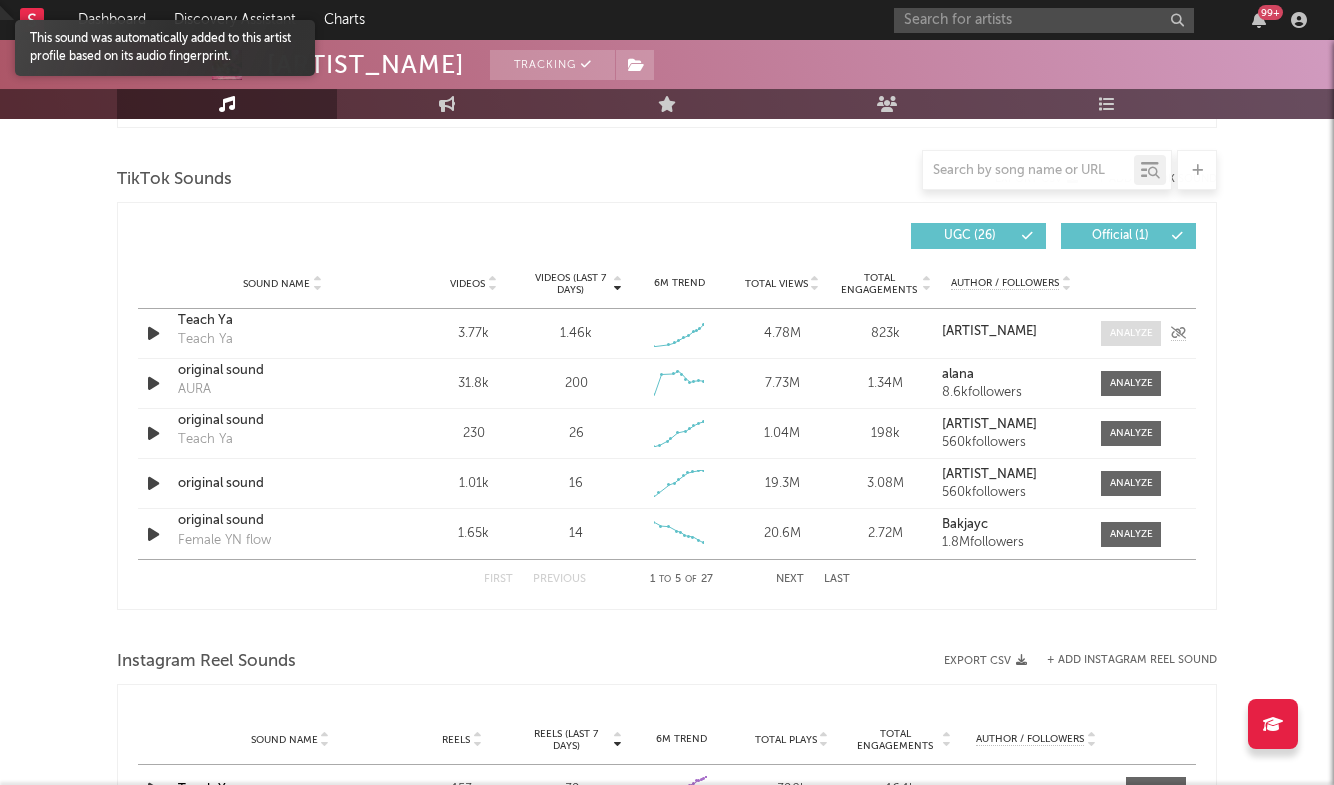 click at bounding box center [1131, 333] 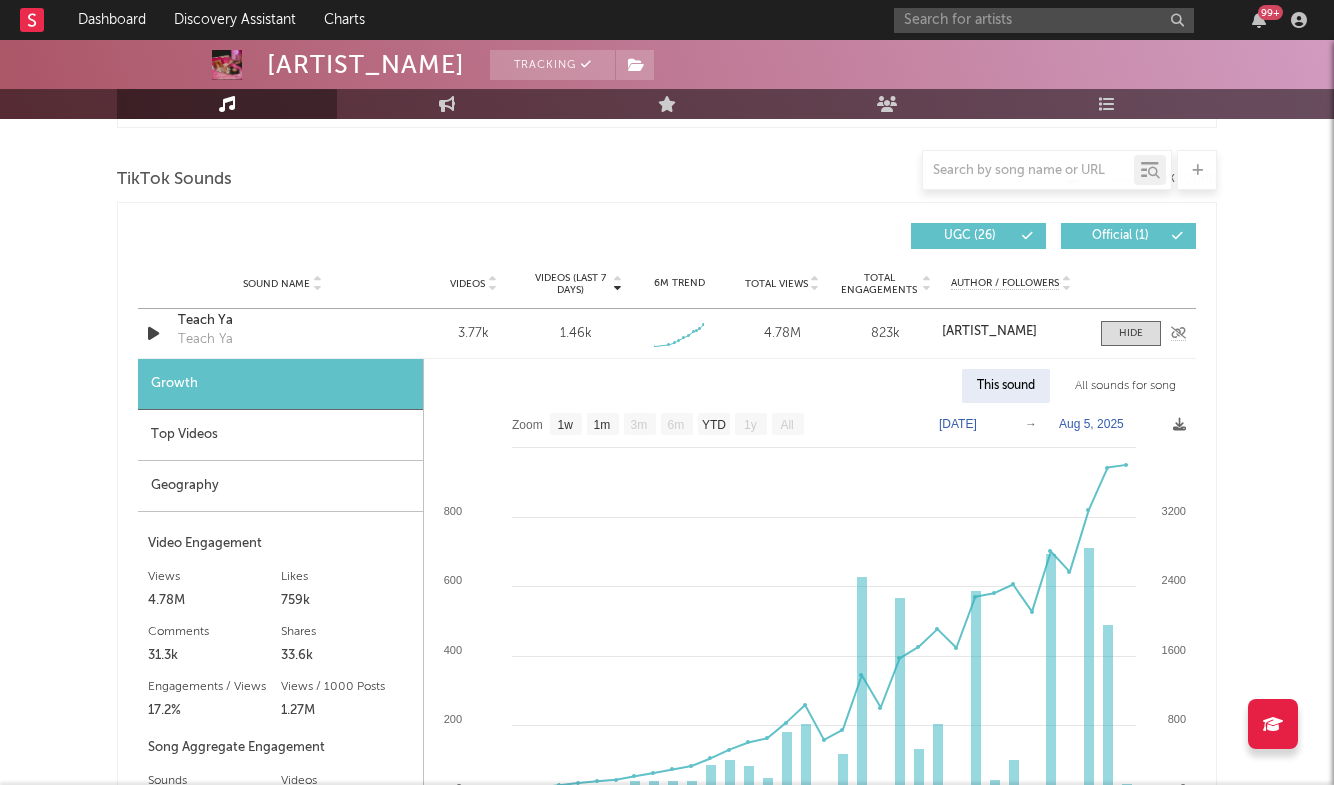 click on "Teach Ya" at bounding box center [282, 321] 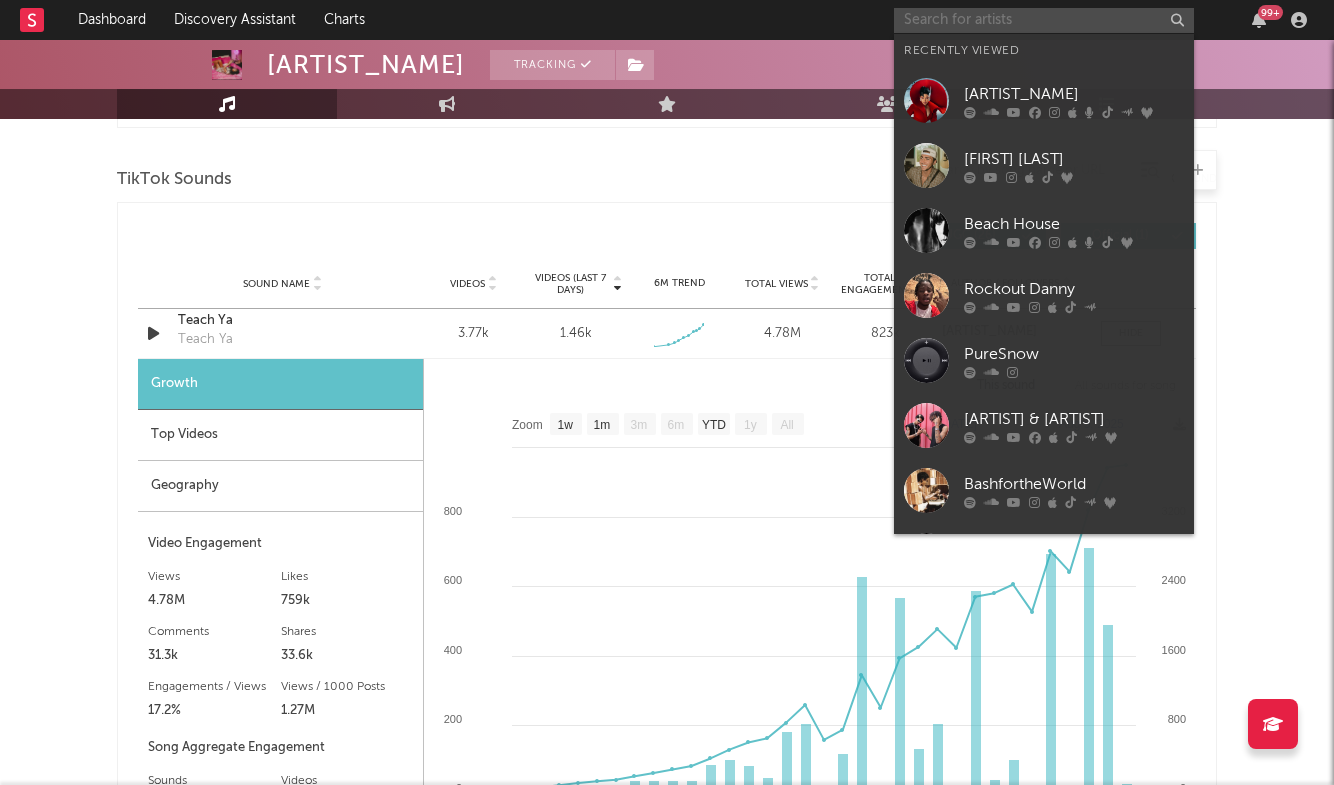 click at bounding box center (1044, 20) 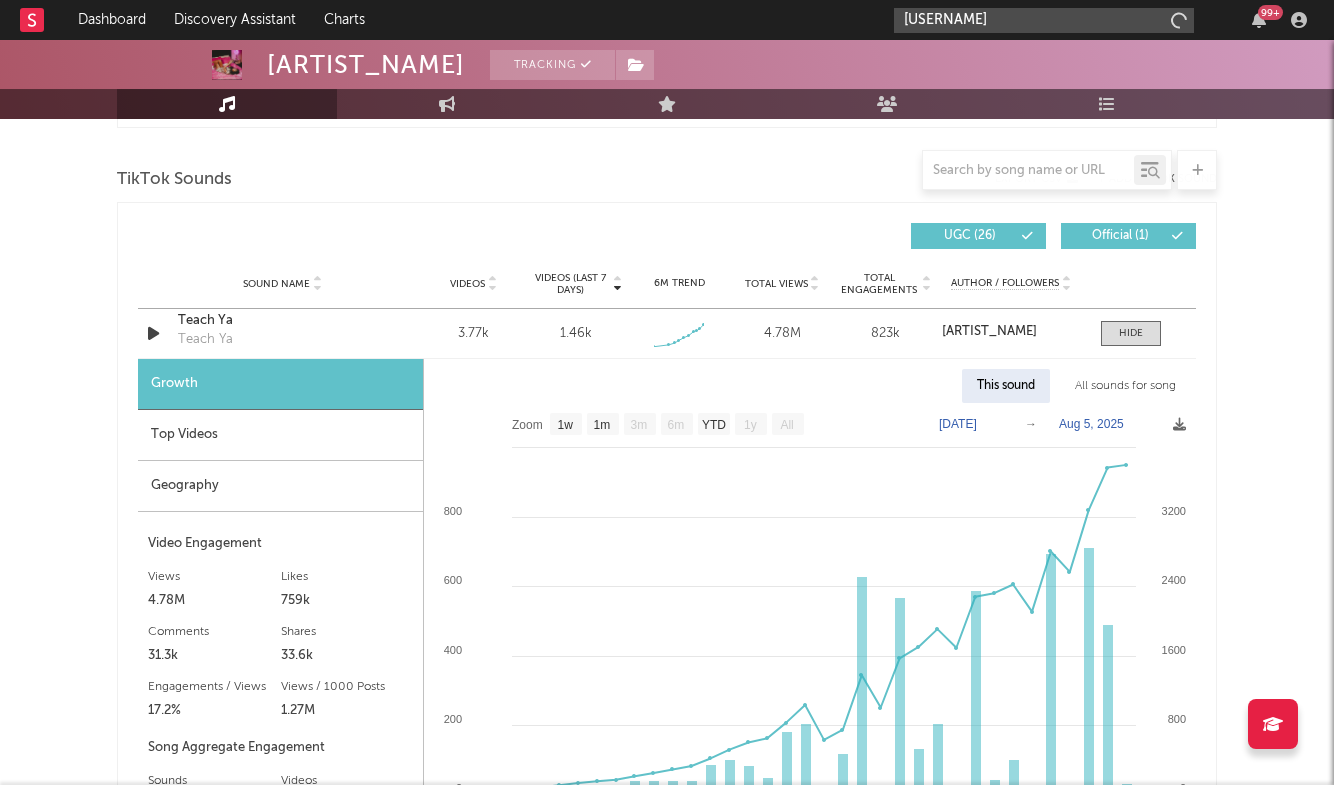 type on "[USERNAME]" 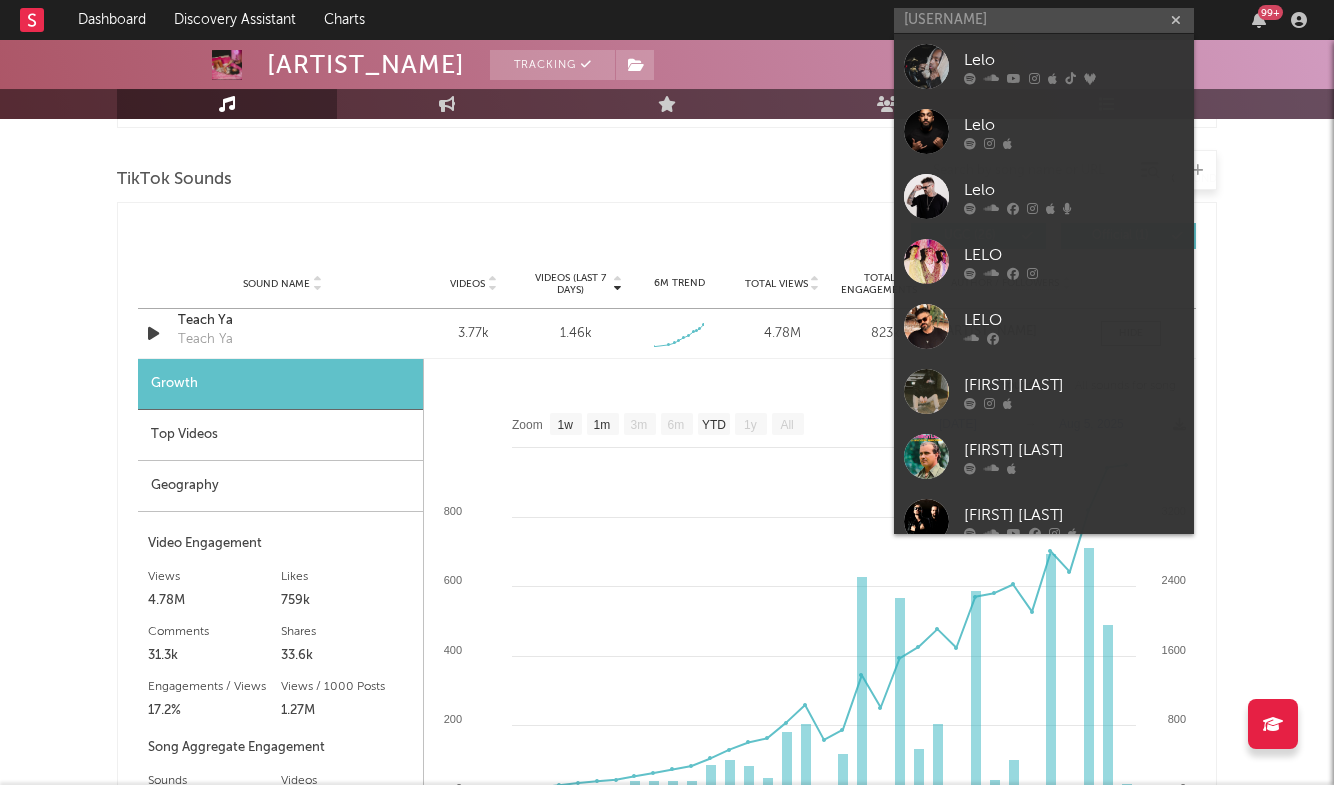 click on "Lelo" at bounding box center (1074, 60) 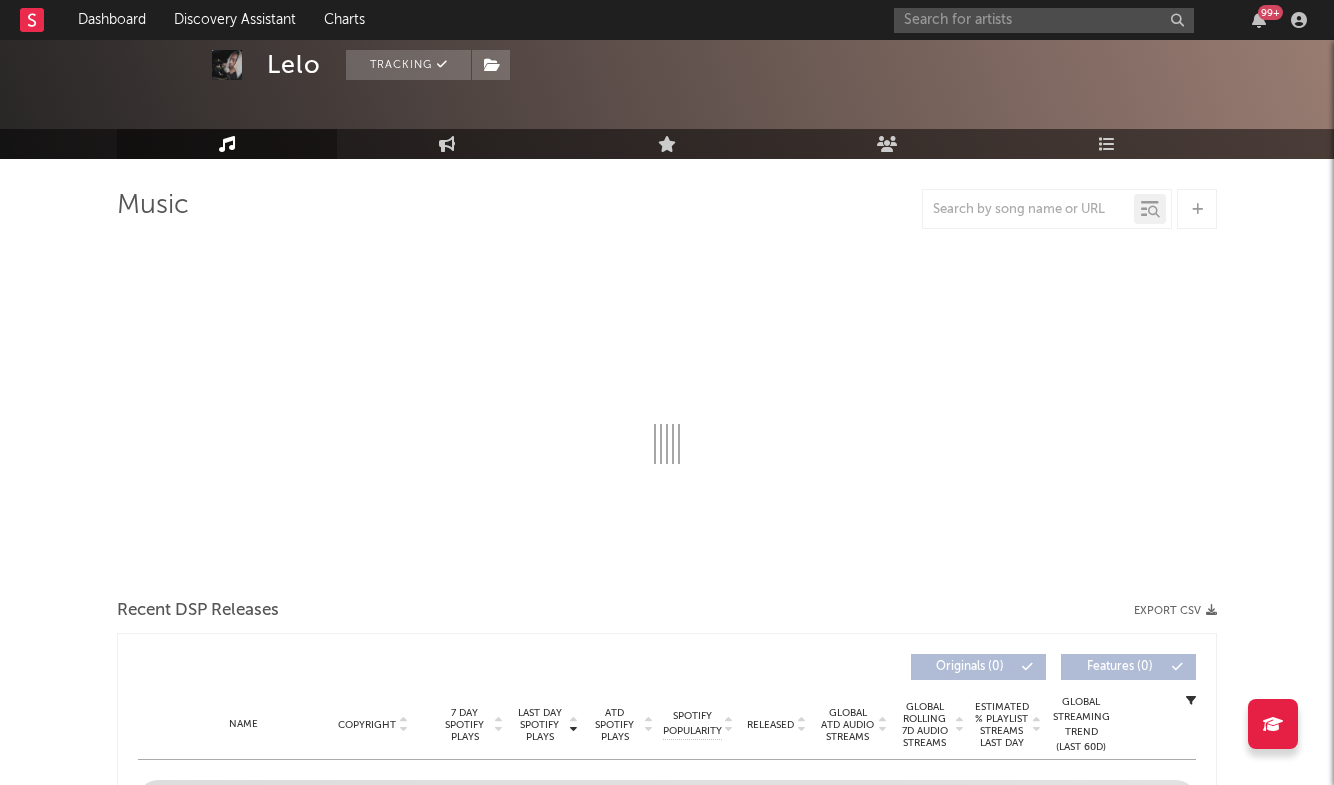 scroll, scrollTop: 86, scrollLeft: 0, axis: vertical 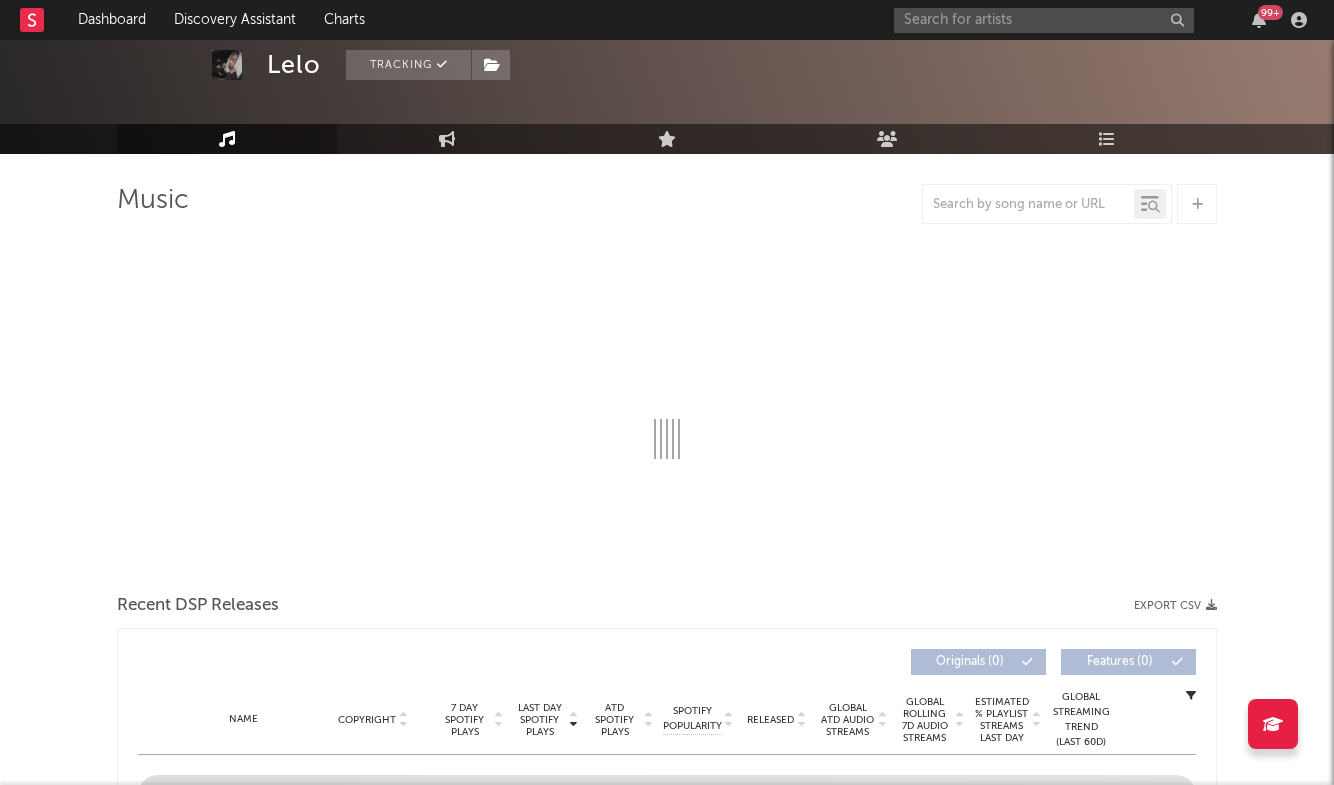 select on "6m" 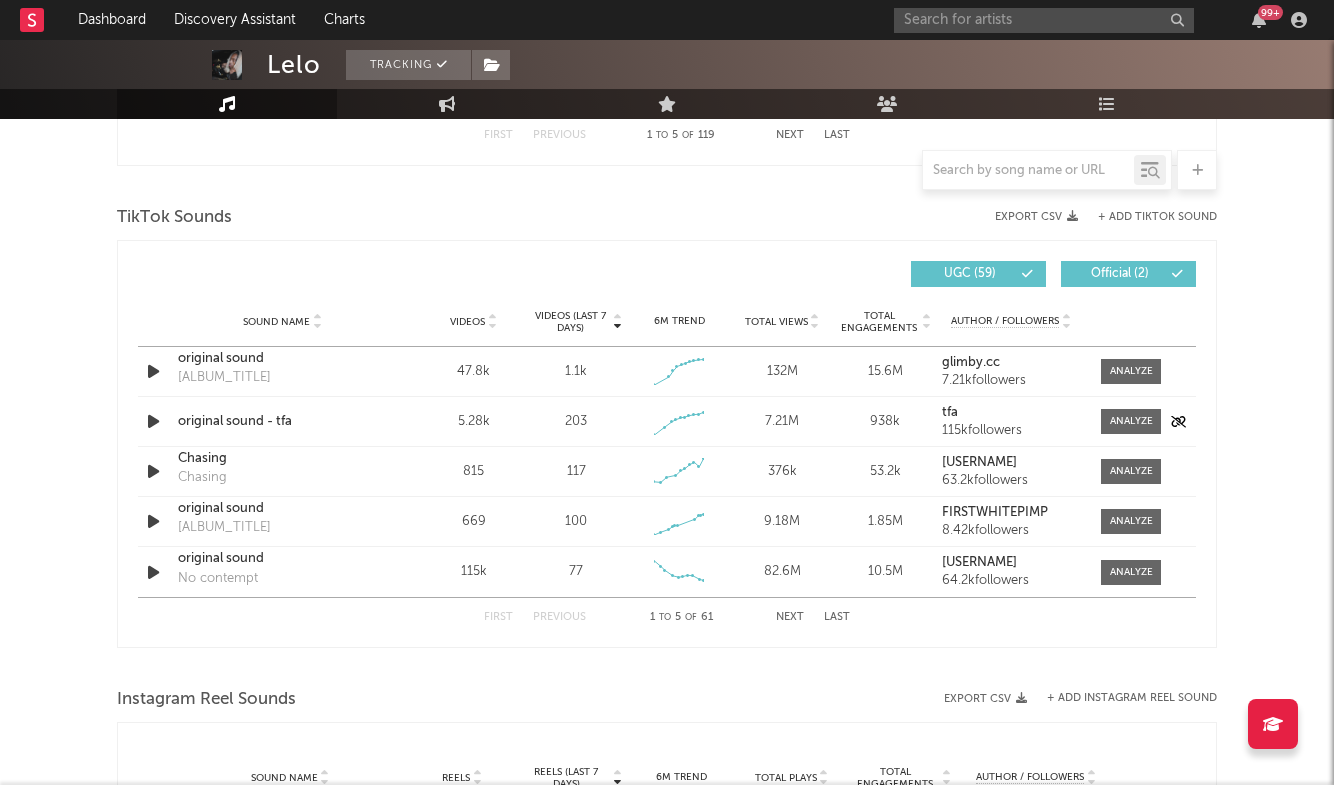 scroll, scrollTop: 1286, scrollLeft: 0, axis: vertical 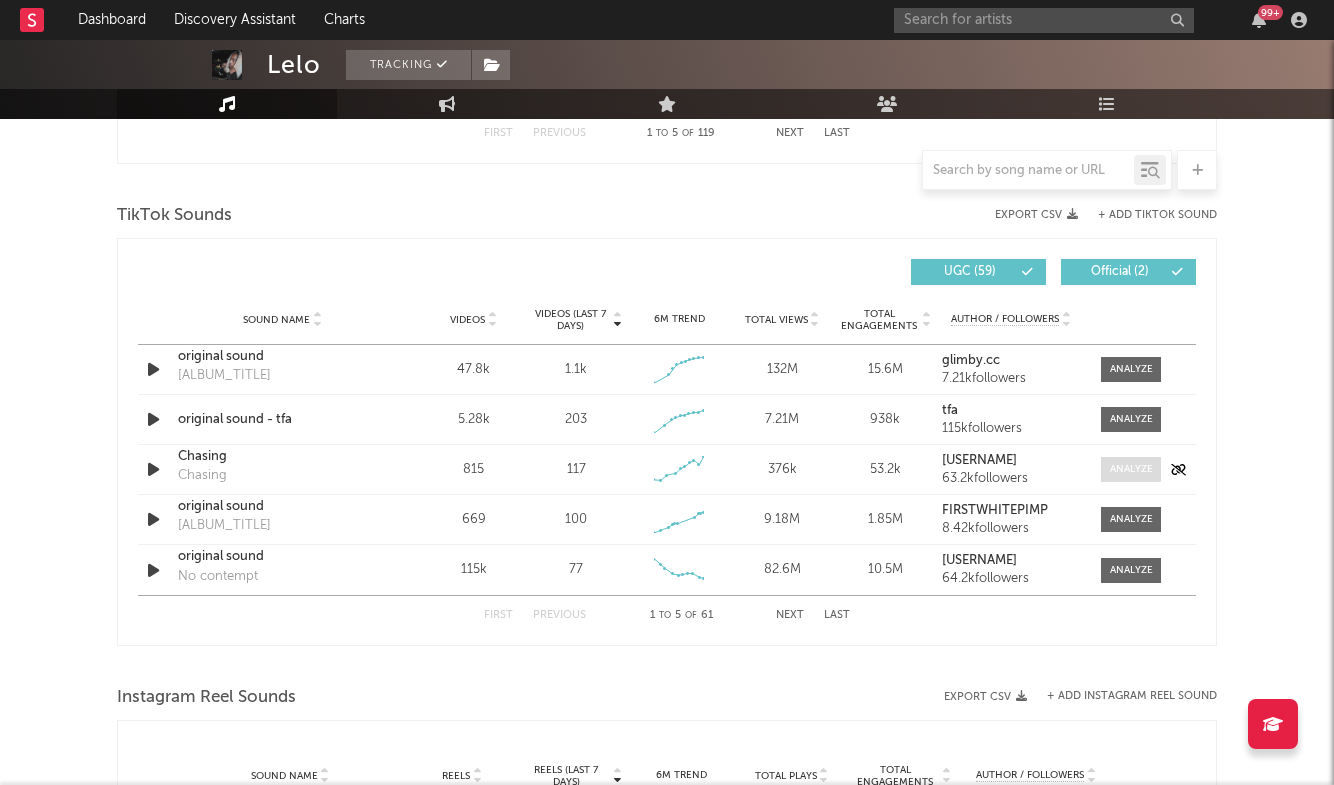 click at bounding box center (1131, 469) 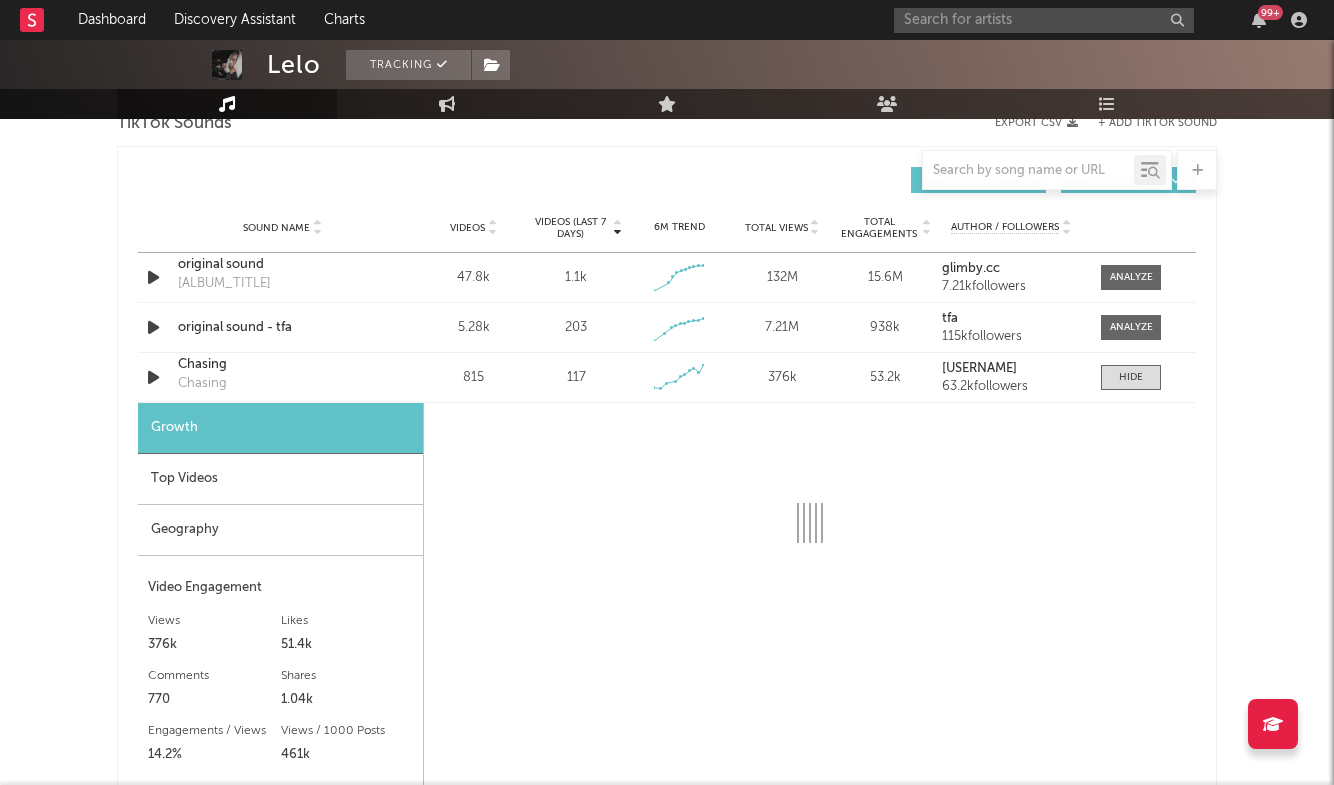 scroll, scrollTop: 1362, scrollLeft: 0, axis: vertical 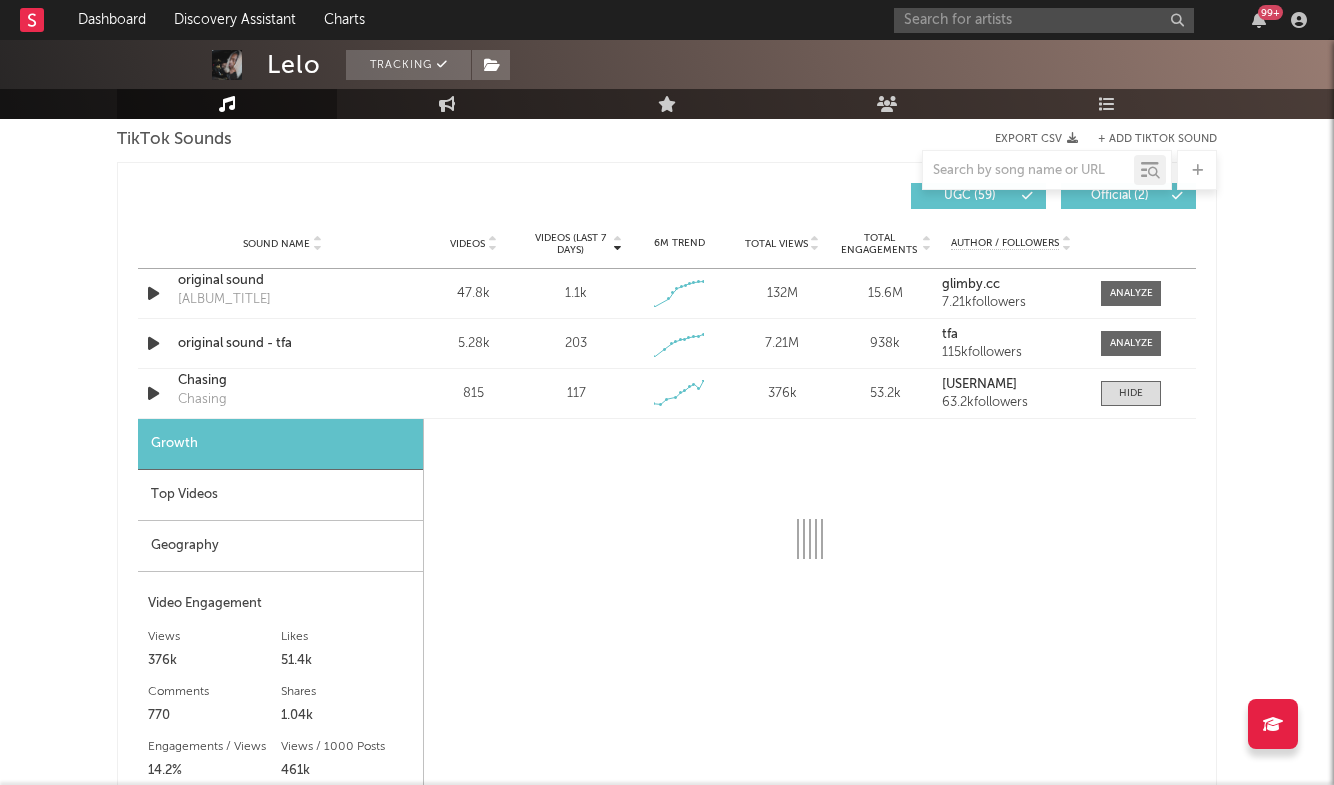 select on "6m" 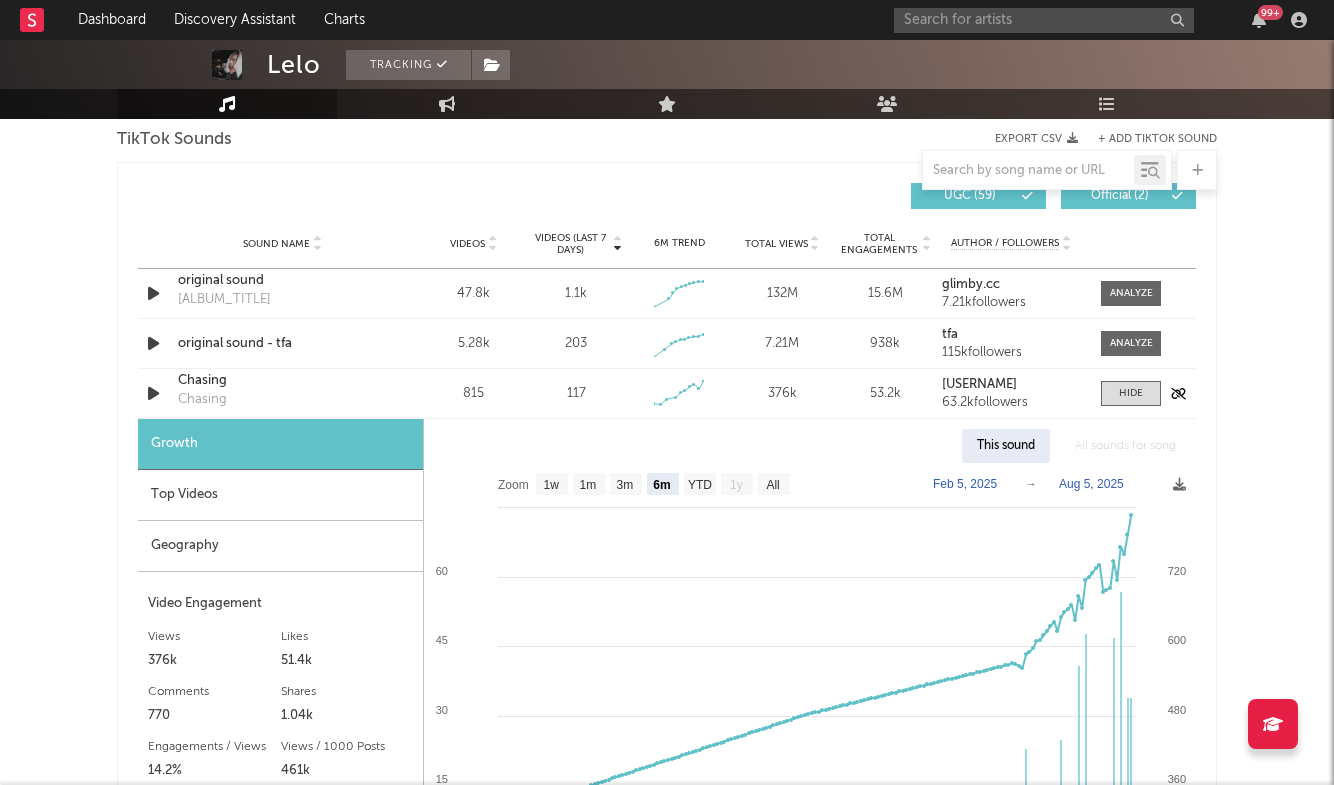 click on "Chasing" at bounding box center (282, 381) 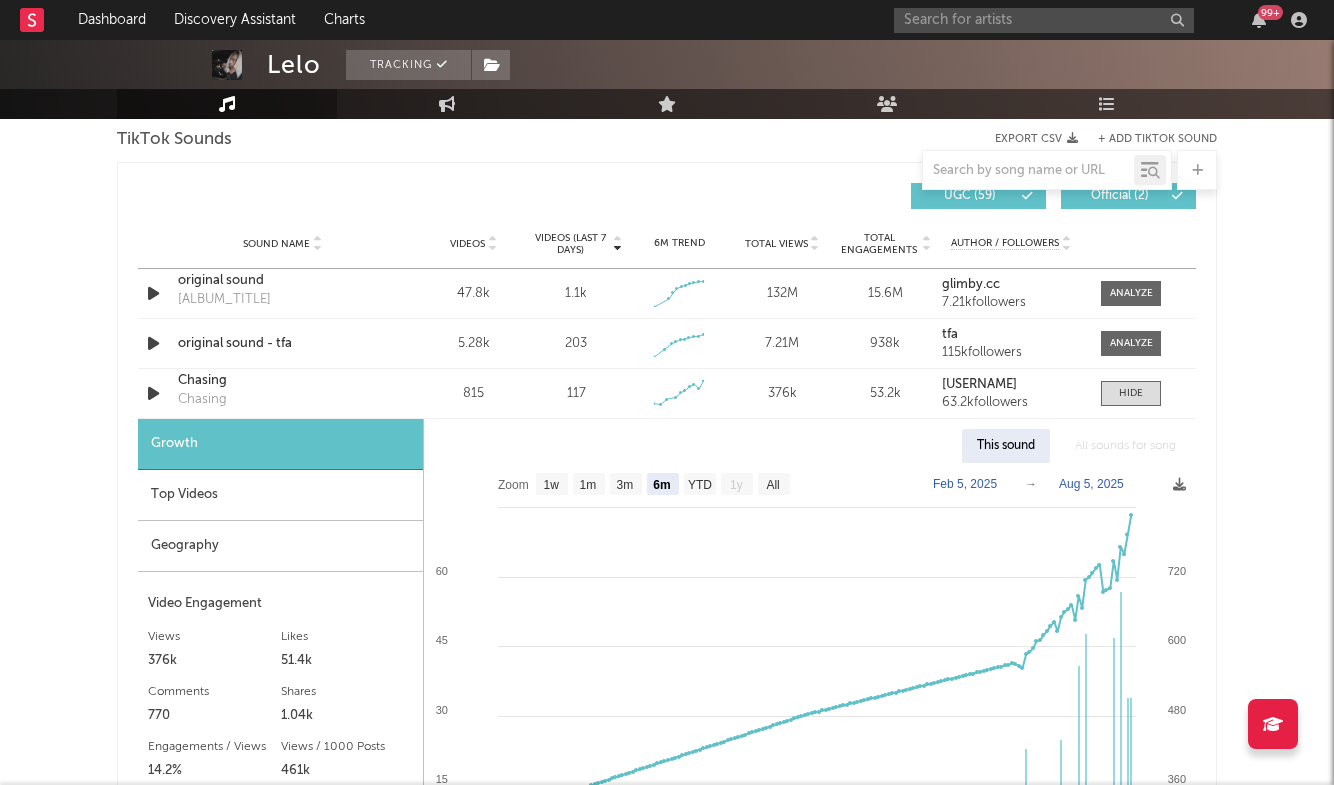 click on "Top Videos" at bounding box center (280, 495) 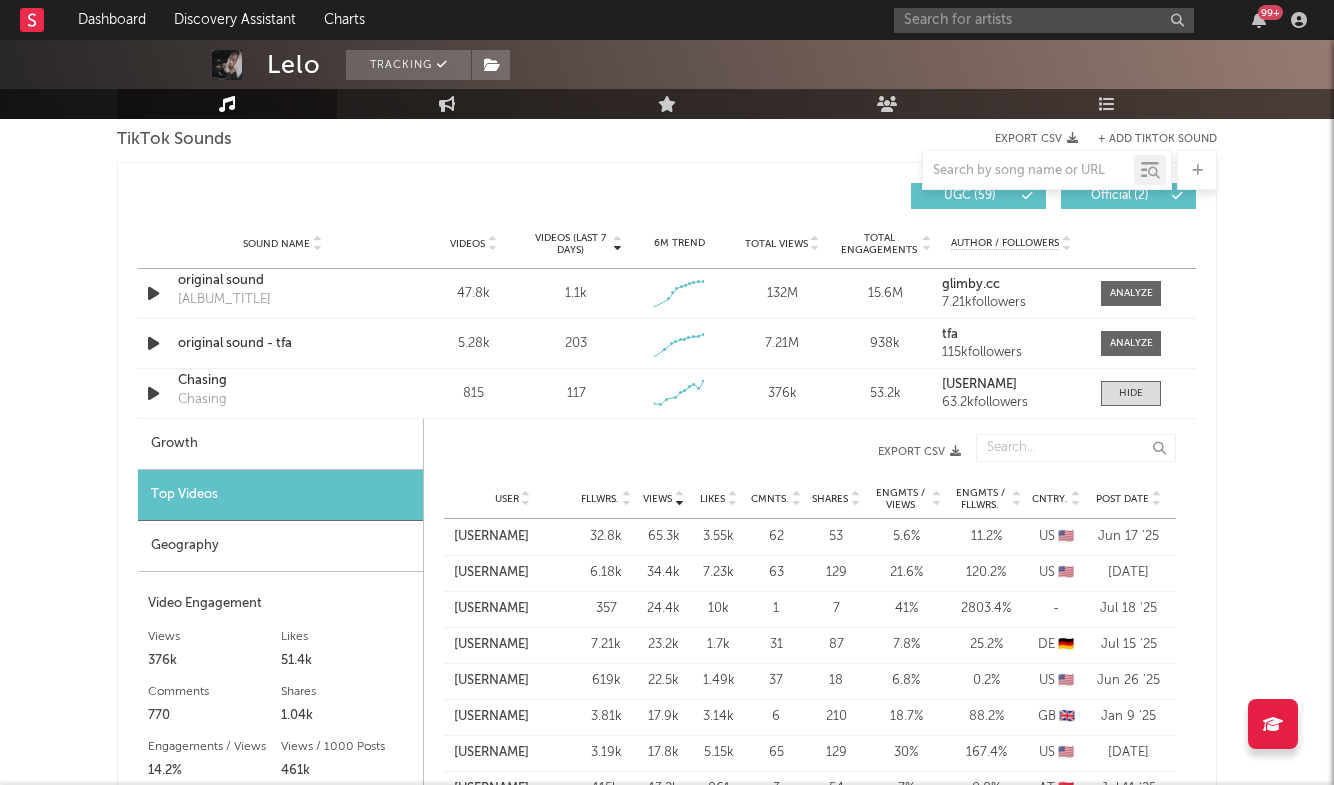 click on "Post Date" at bounding box center (1122, 499) 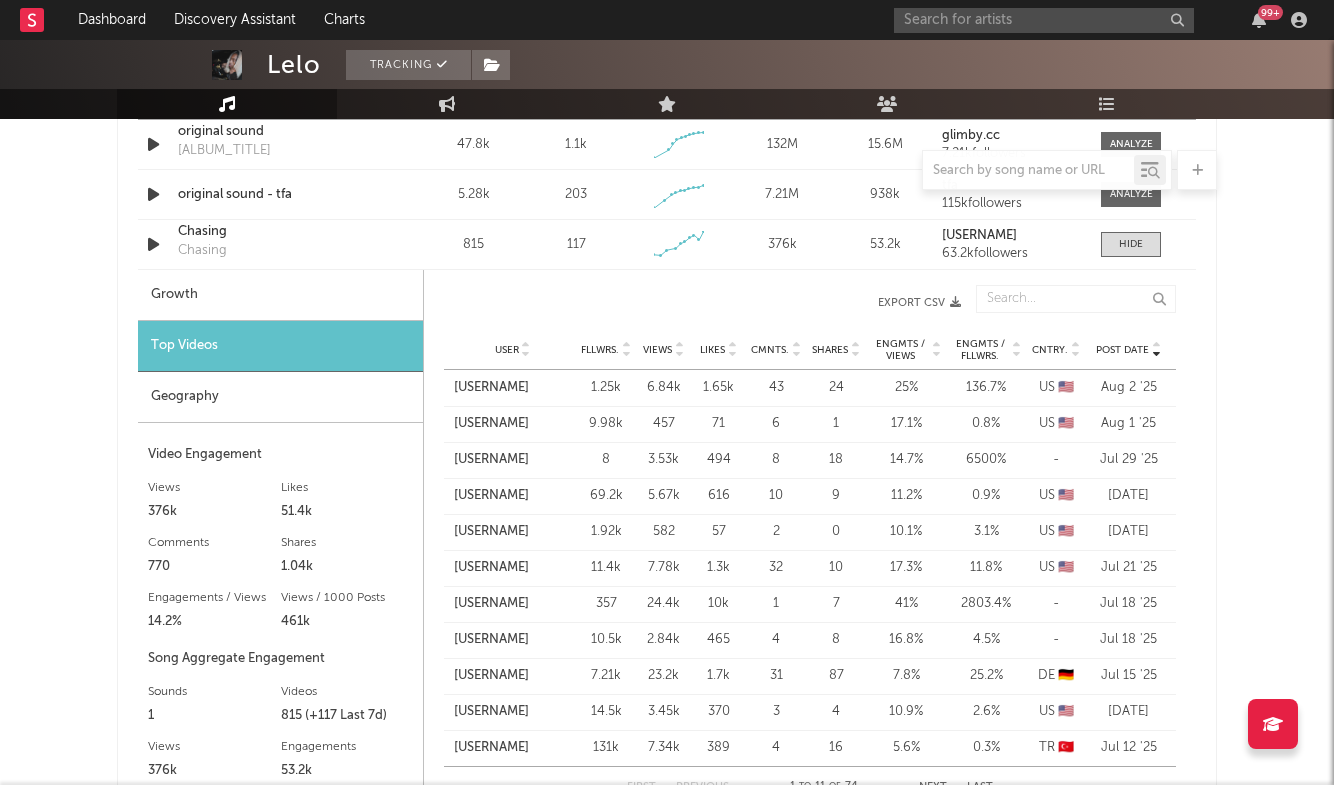scroll, scrollTop: 1512, scrollLeft: 0, axis: vertical 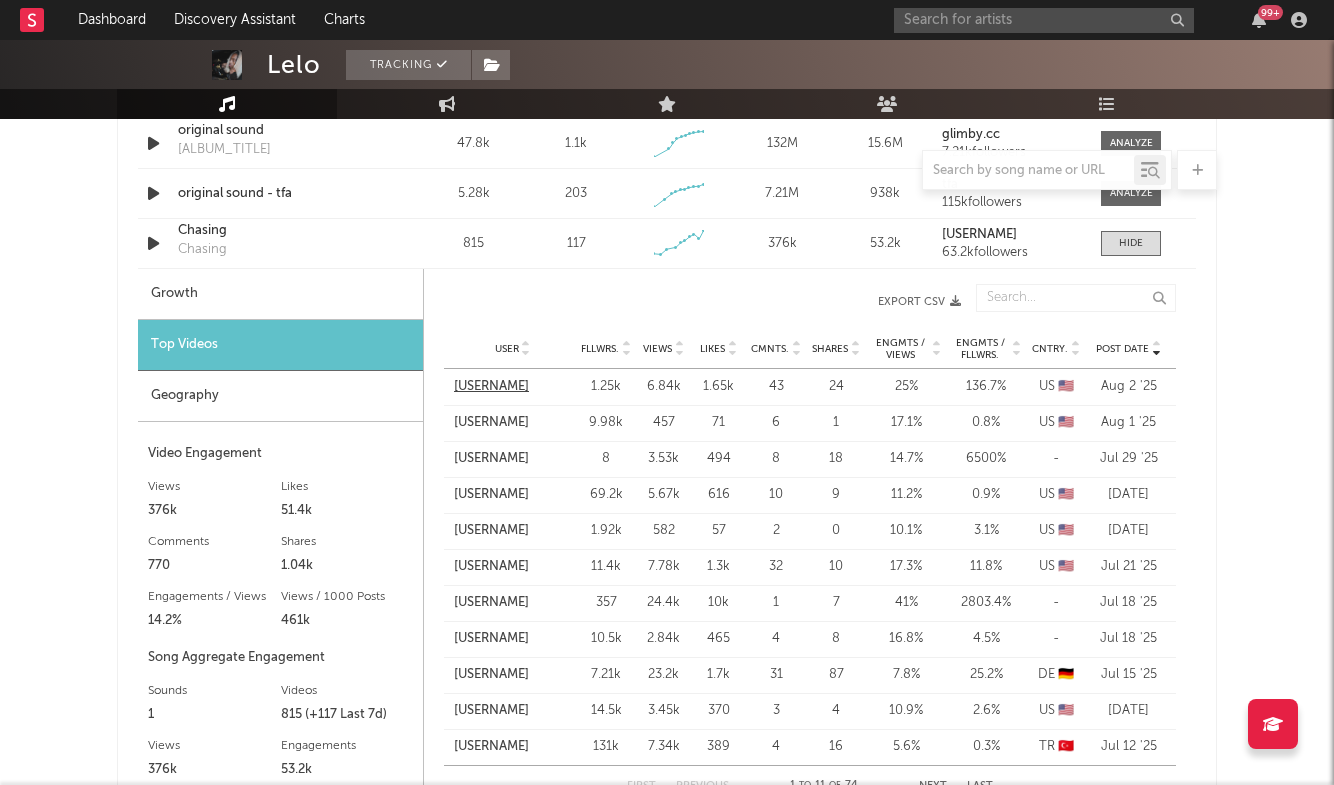 click on "[USERNAME]" at bounding box center [491, 387] 